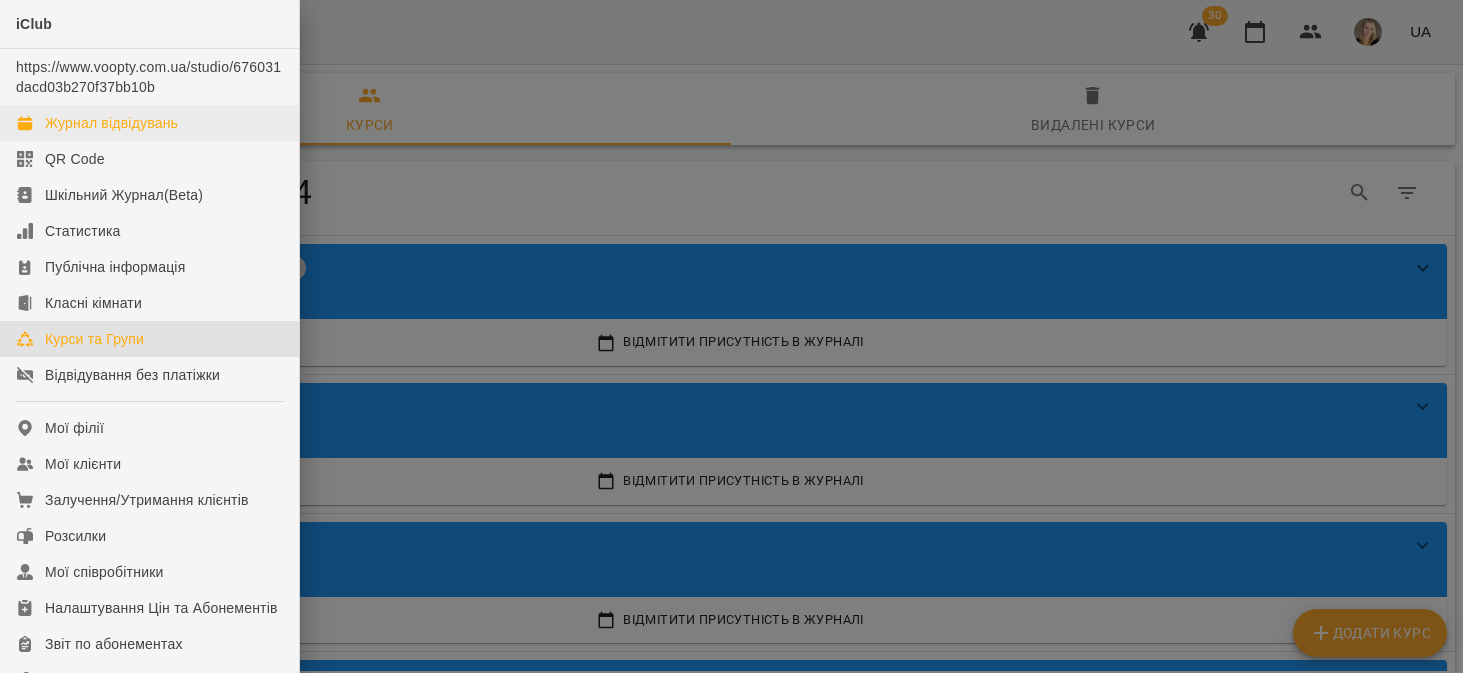 scroll, scrollTop: 0, scrollLeft: 0, axis: both 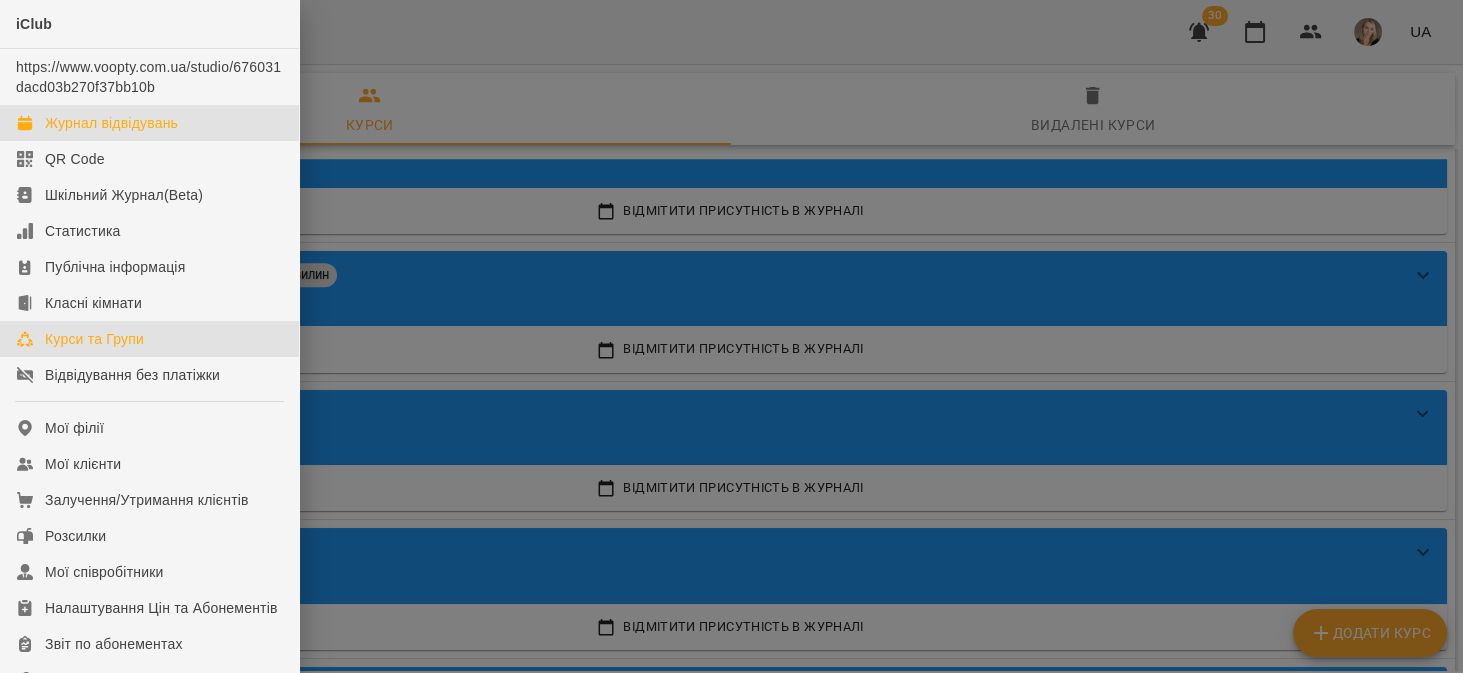 click on "Журнал відвідувань" at bounding box center (111, 123) 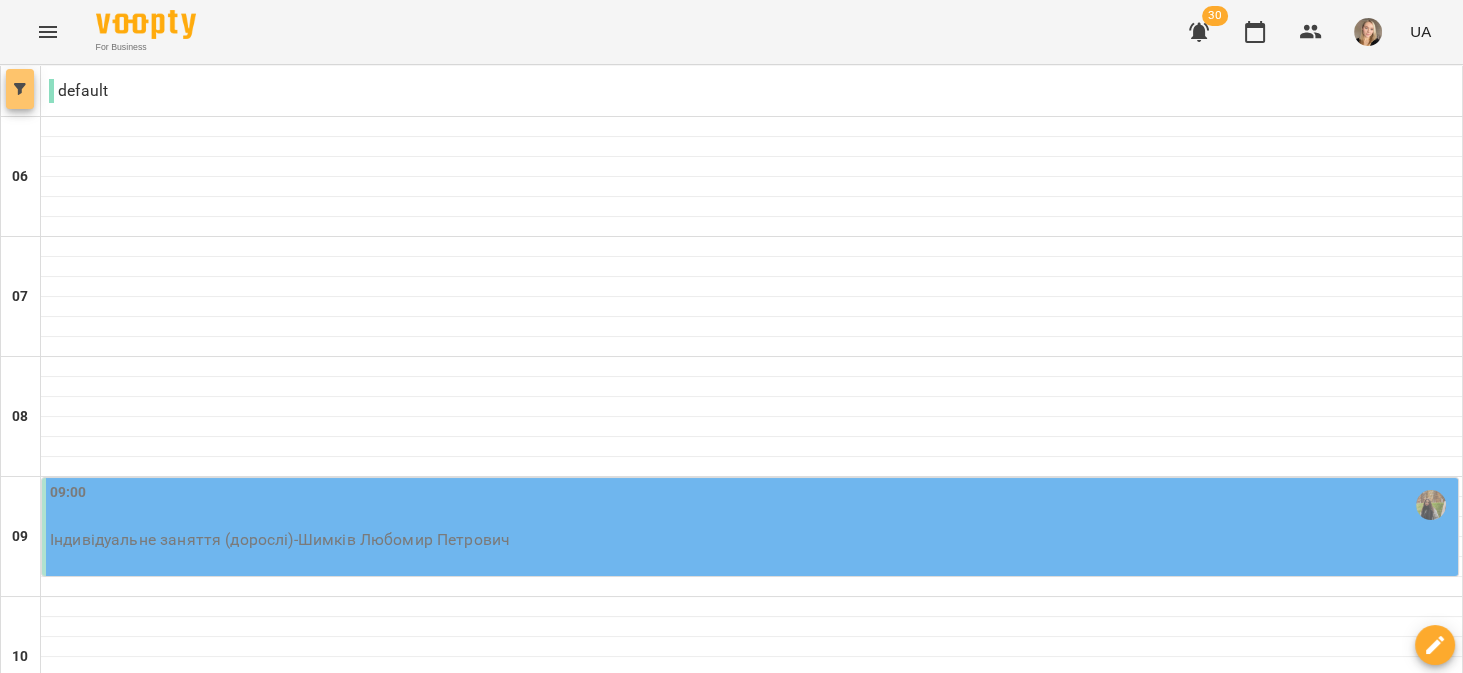 click at bounding box center [20, 89] 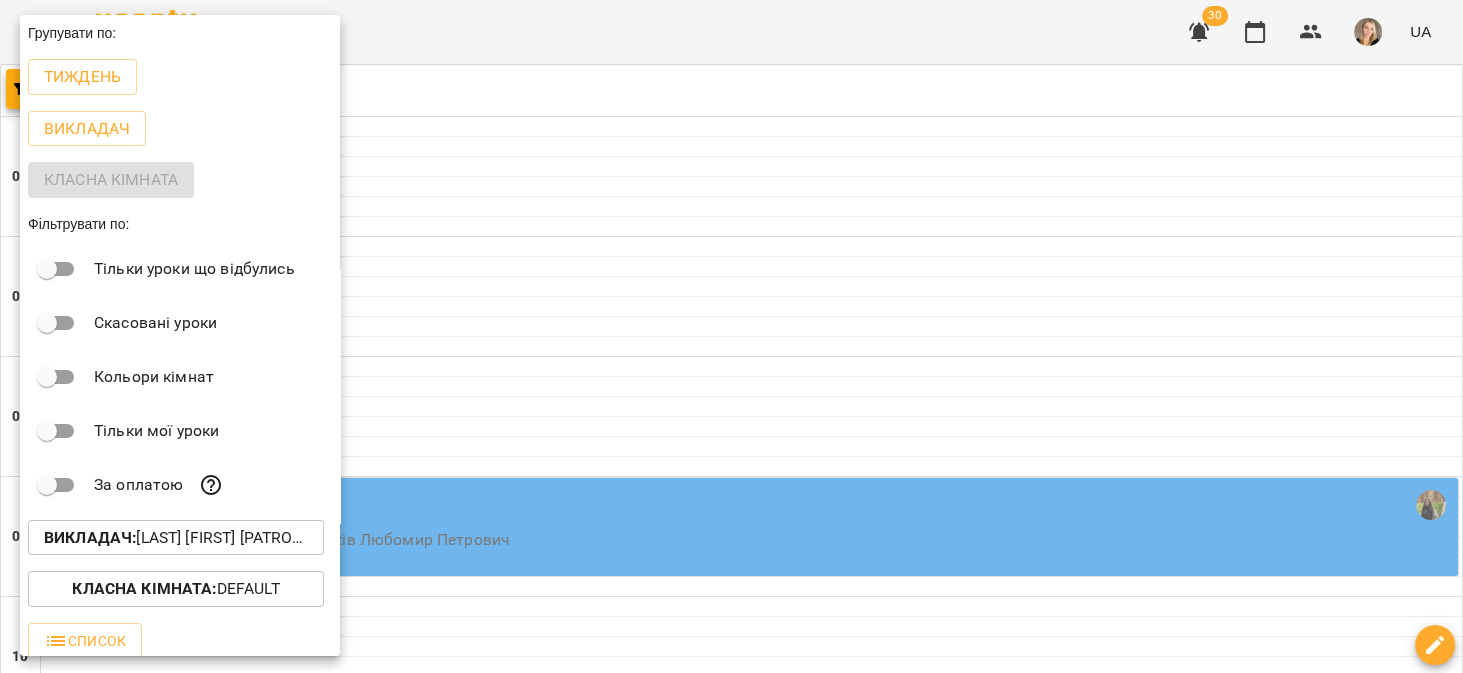 click on "Викладач : [FIRST] [LAST],[FIRST] [LAST]" at bounding box center [176, 538] 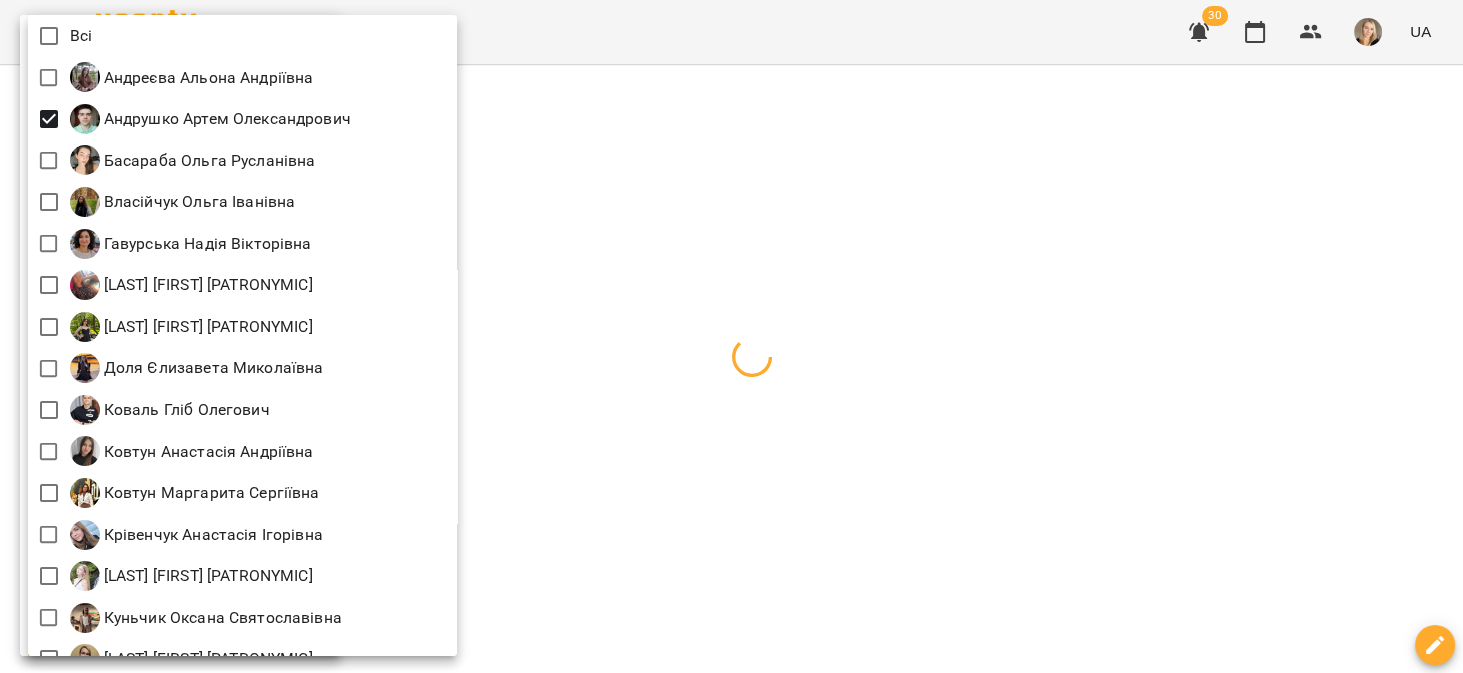 click at bounding box center [731, 336] 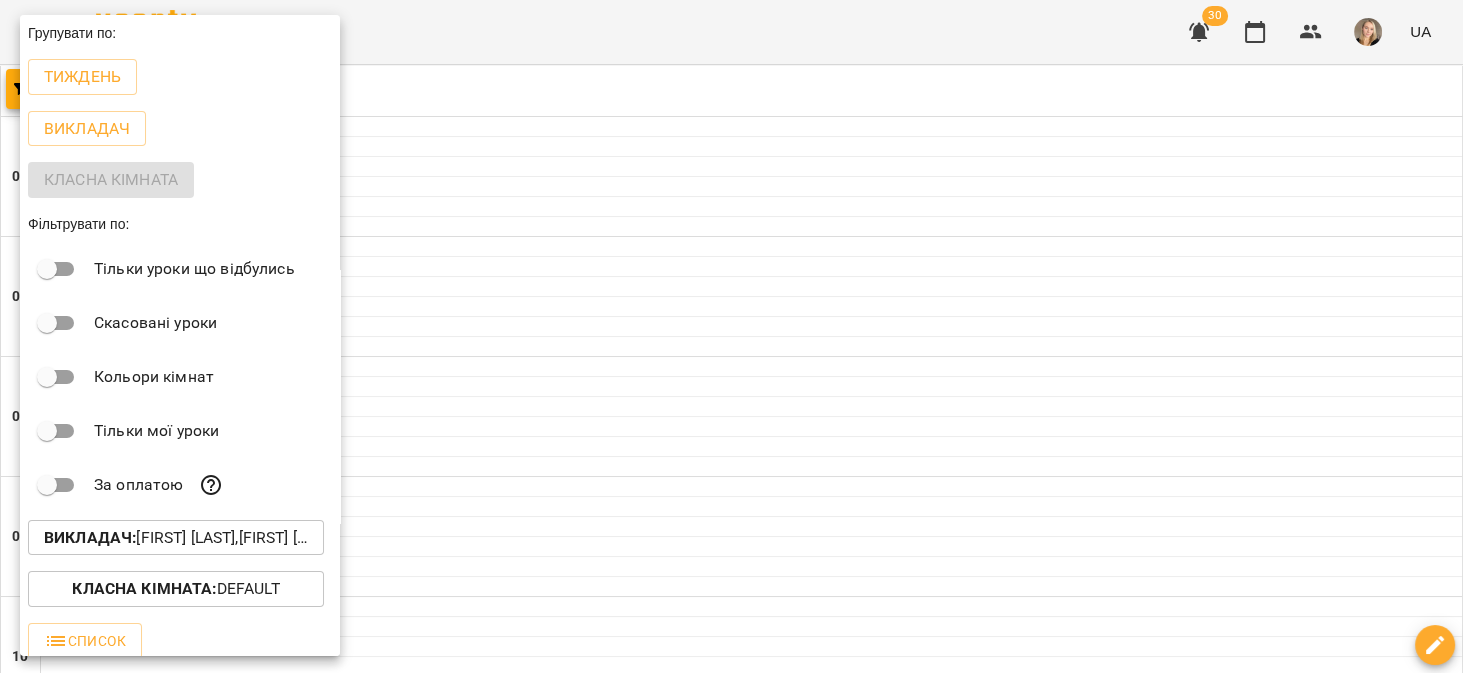 click at bounding box center (731, 336) 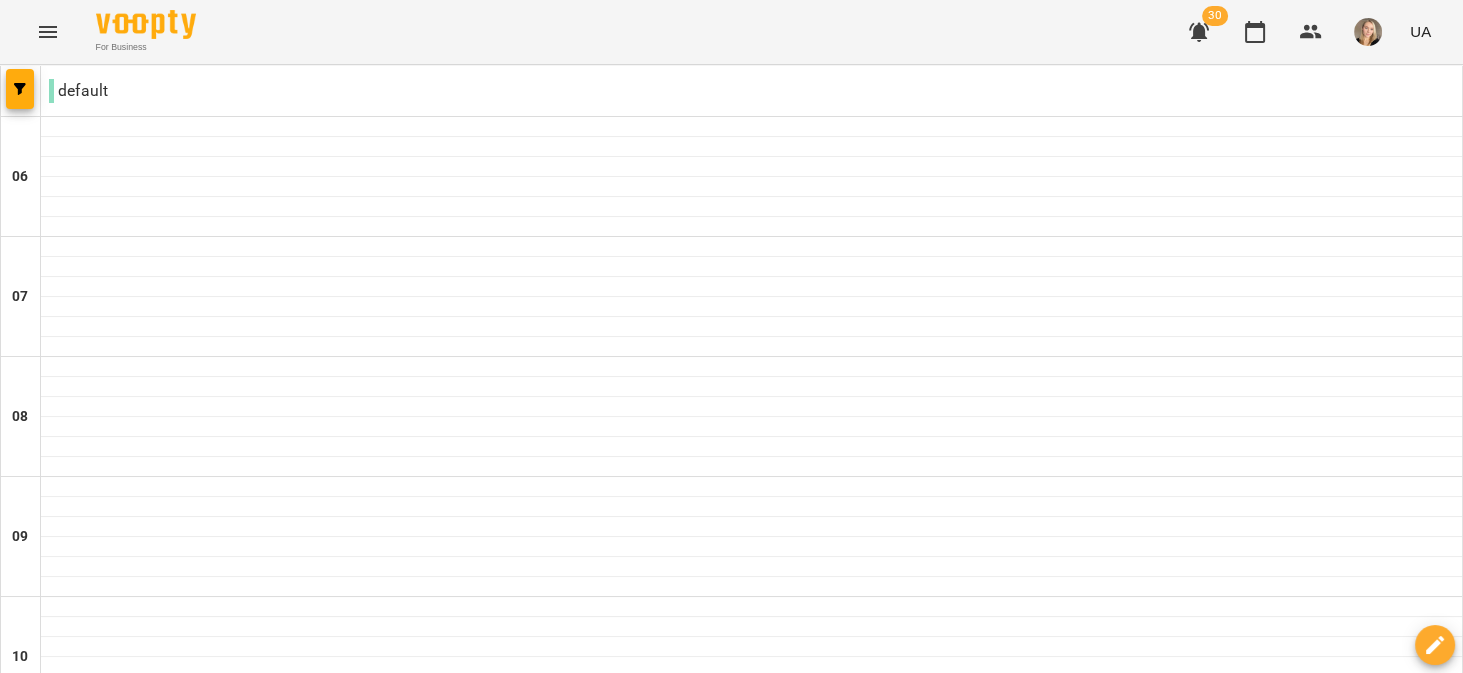 click on "пн" at bounding box center [41, 2183] 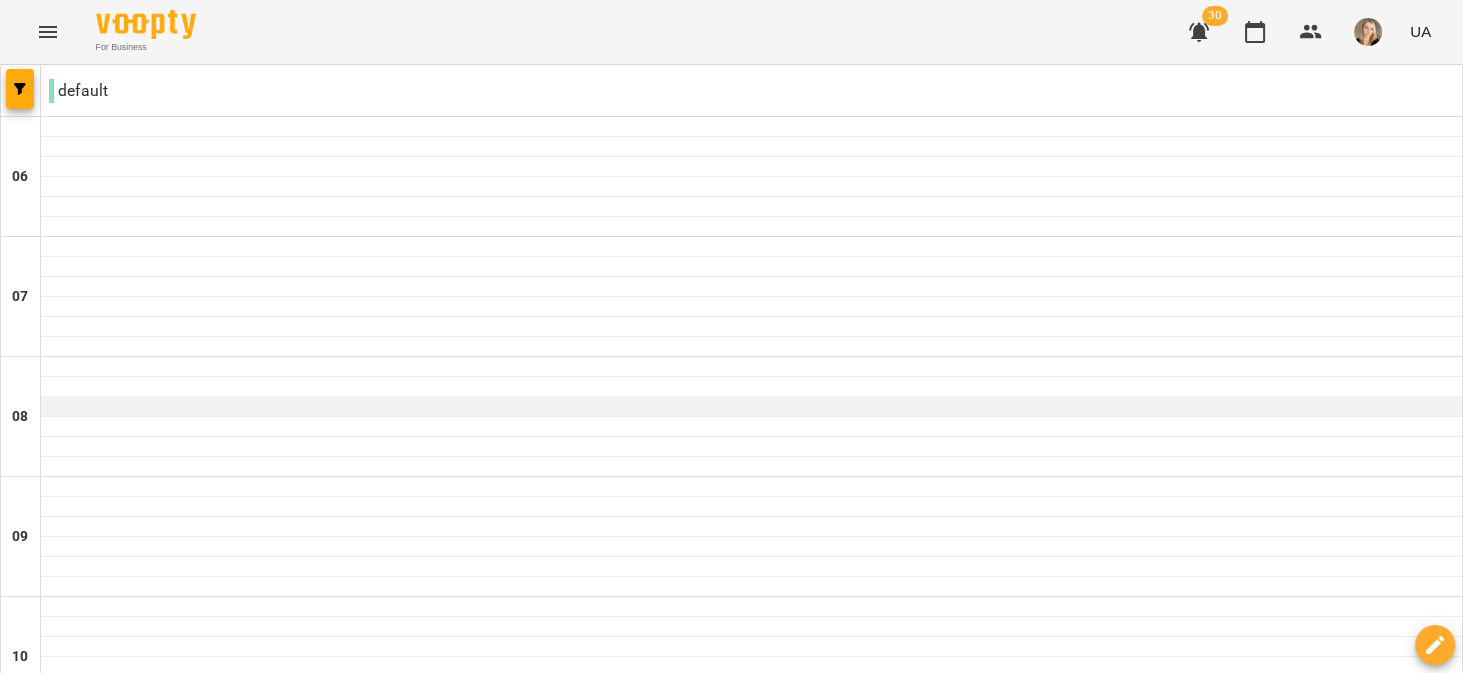 scroll, scrollTop: 1460, scrollLeft: 0, axis: vertical 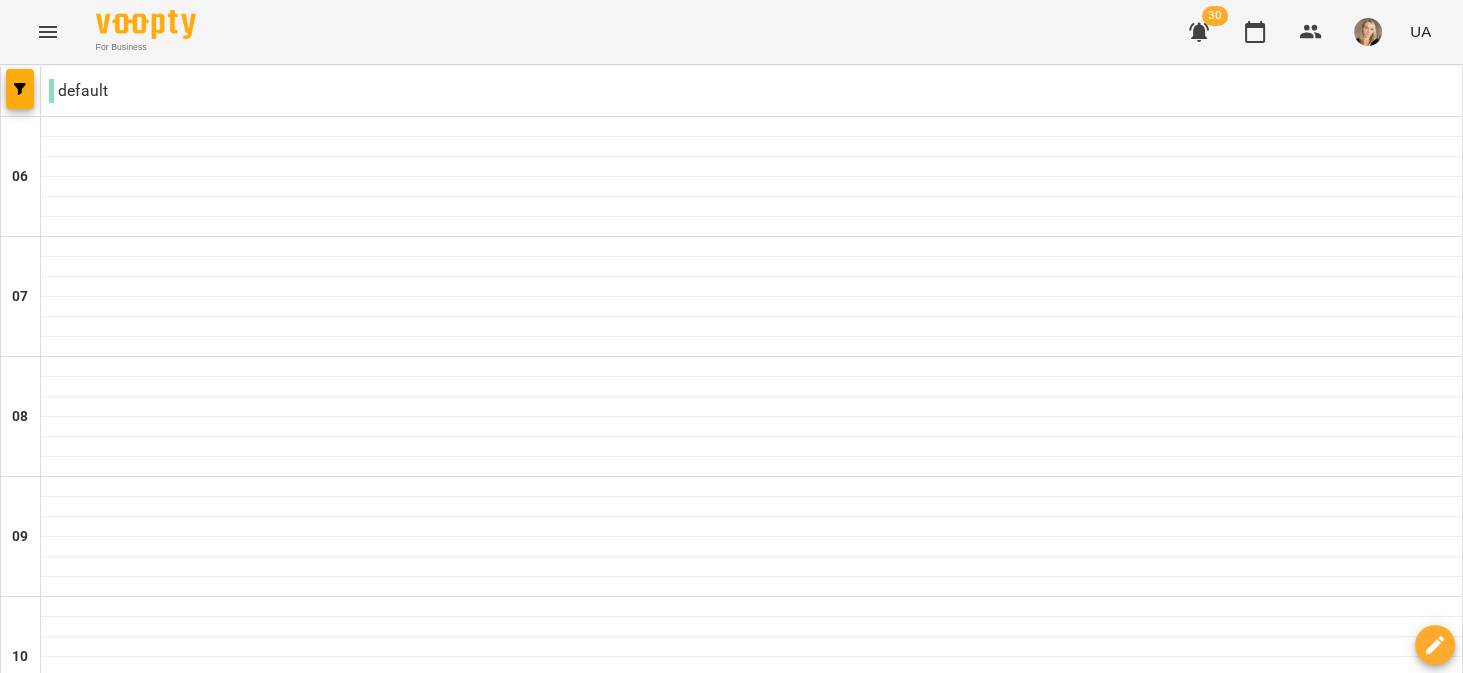 click on "19:00" at bounding box center (752, 1705) 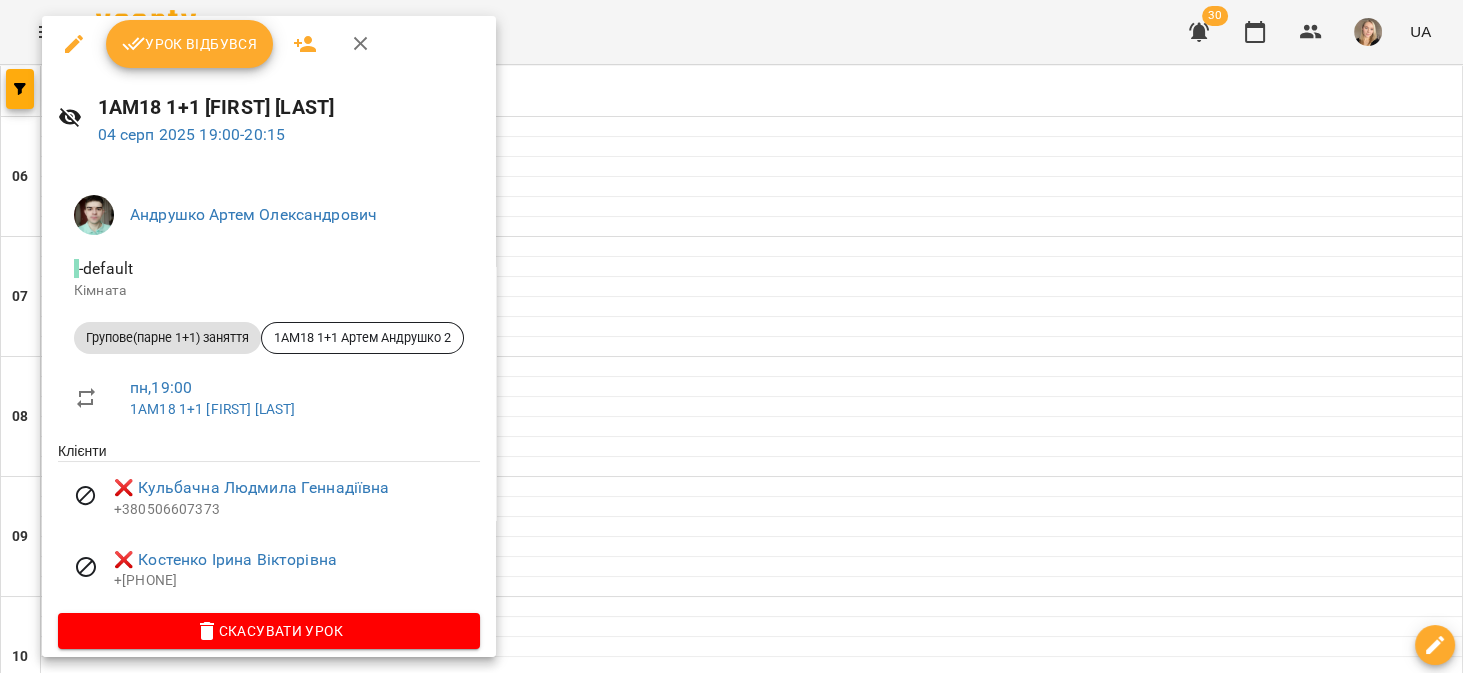 scroll, scrollTop: 0, scrollLeft: 0, axis: both 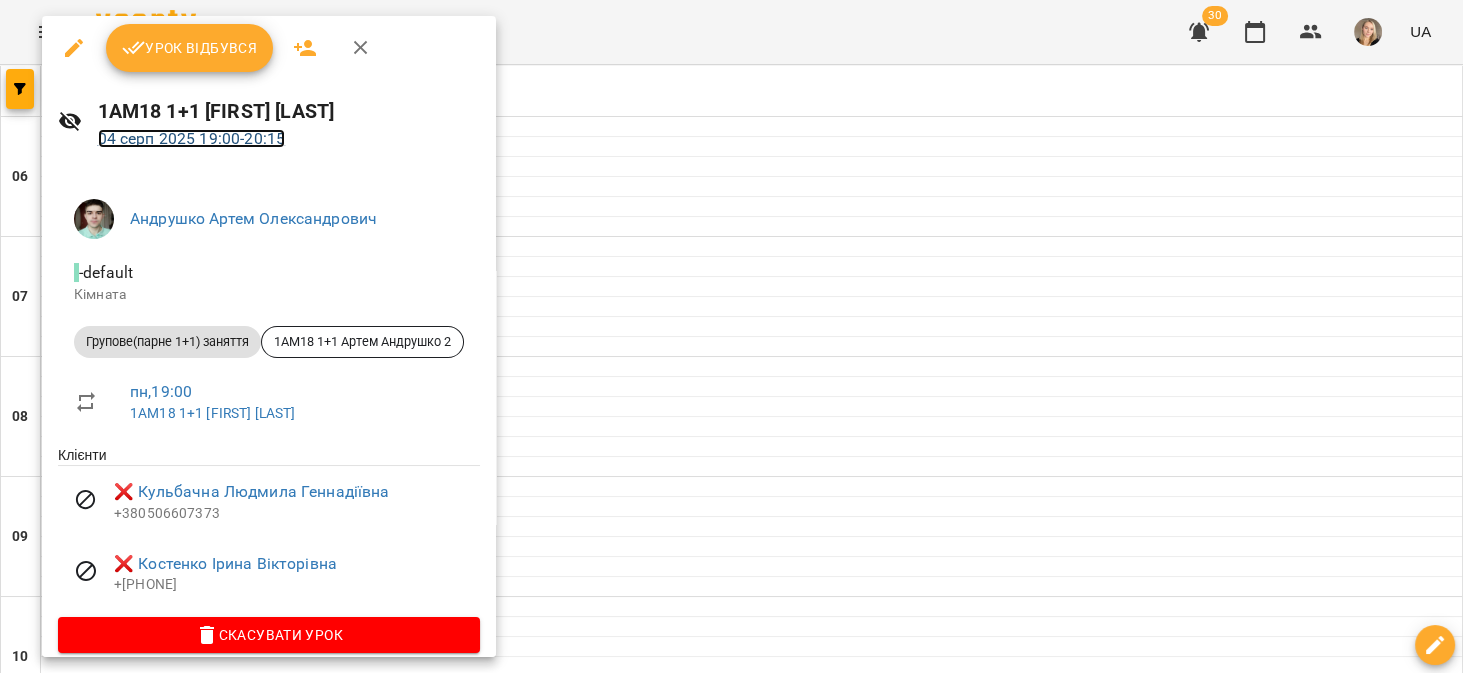 click on "04 серп 2025 19:00  -  20:15" at bounding box center [192, 138] 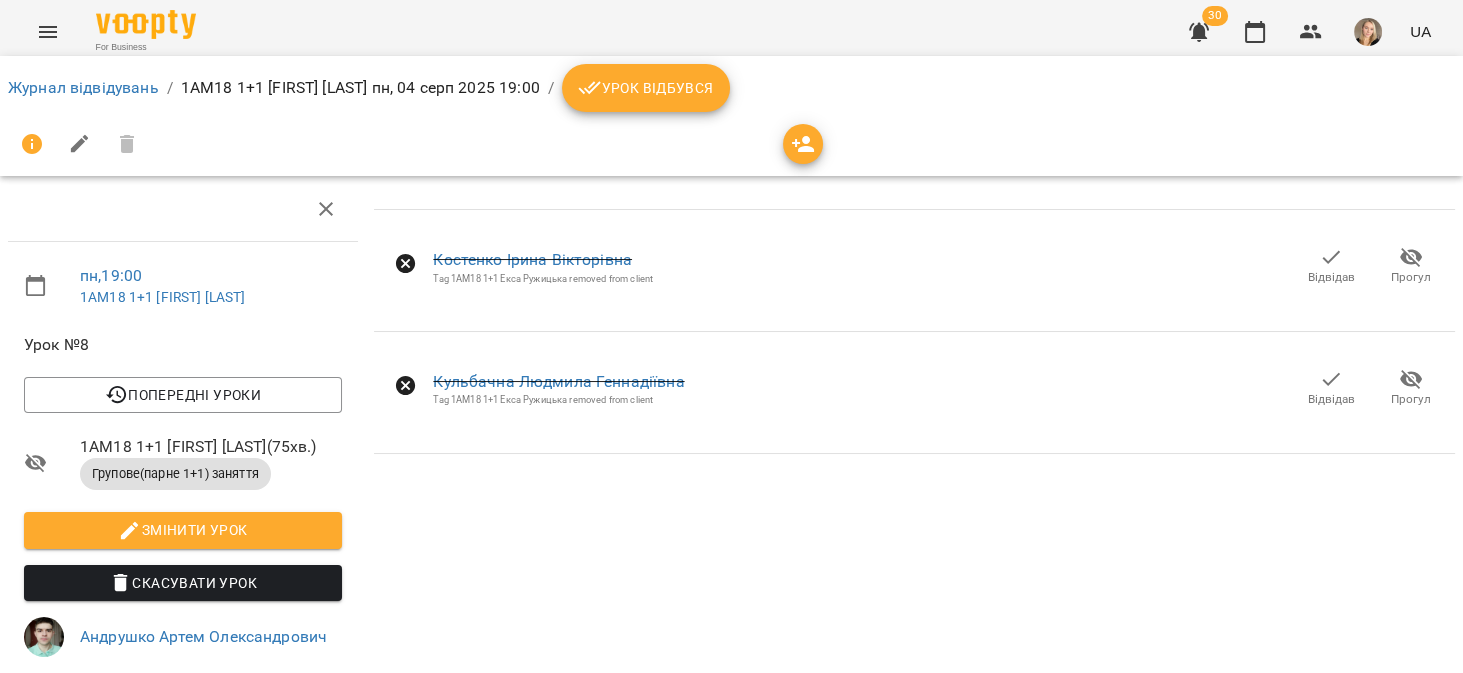click 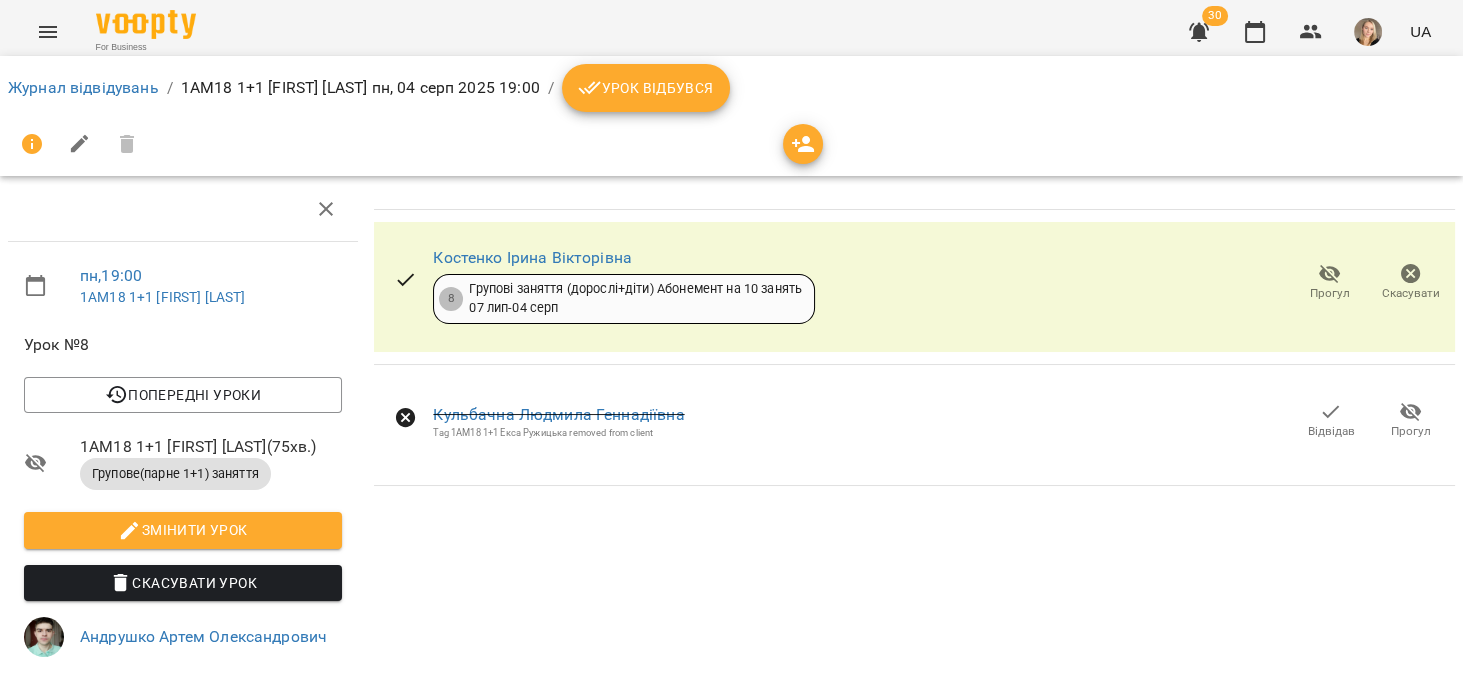 click on "Відвідав" at bounding box center [1331, 431] 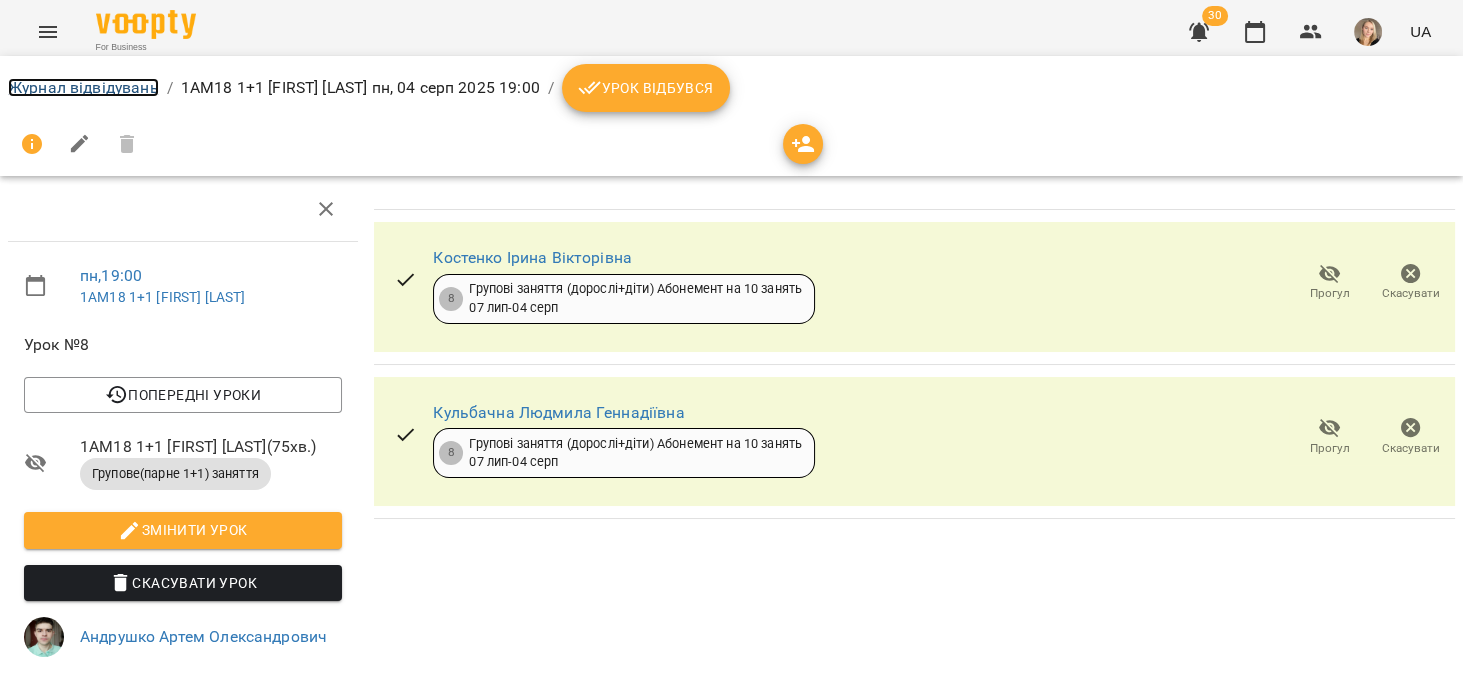 click on "Журнал відвідувань" at bounding box center (83, 87) 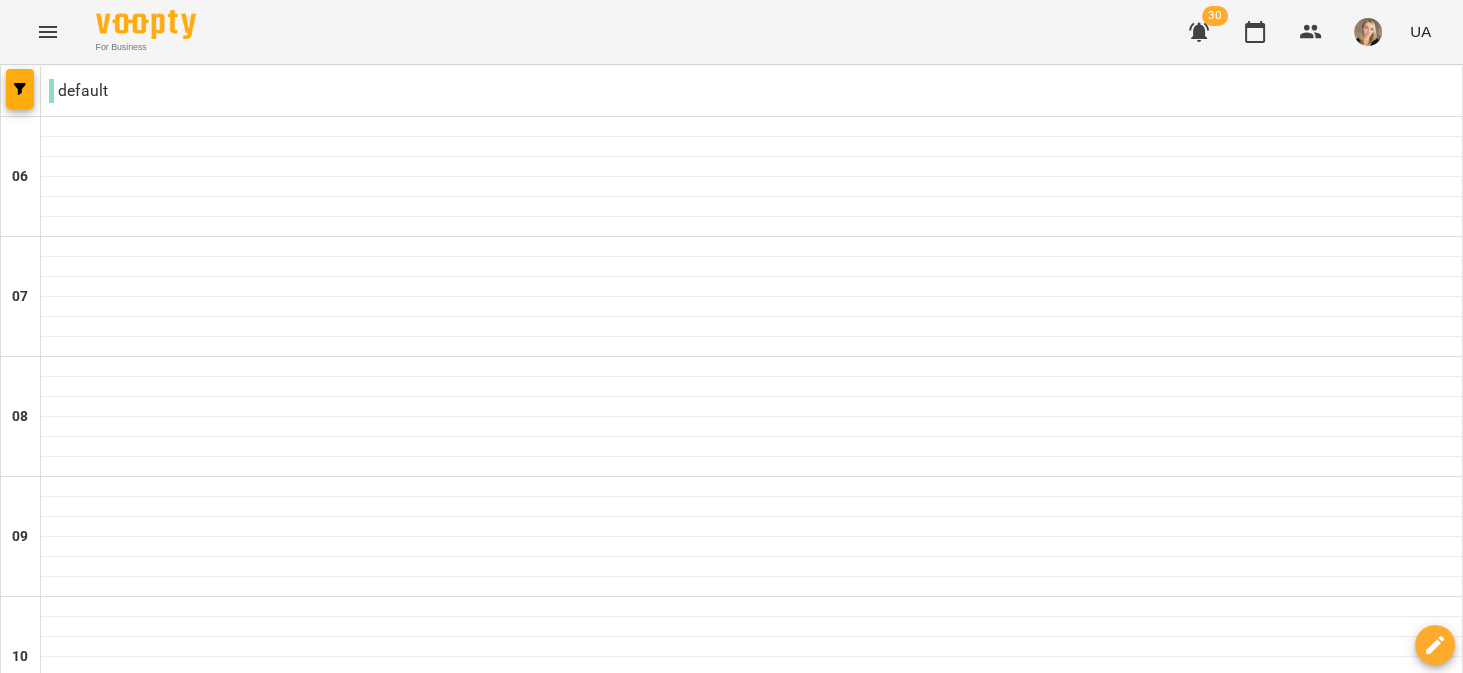 scroll, scrollTop: 1460, scrollLeft: 0, axis: vertical 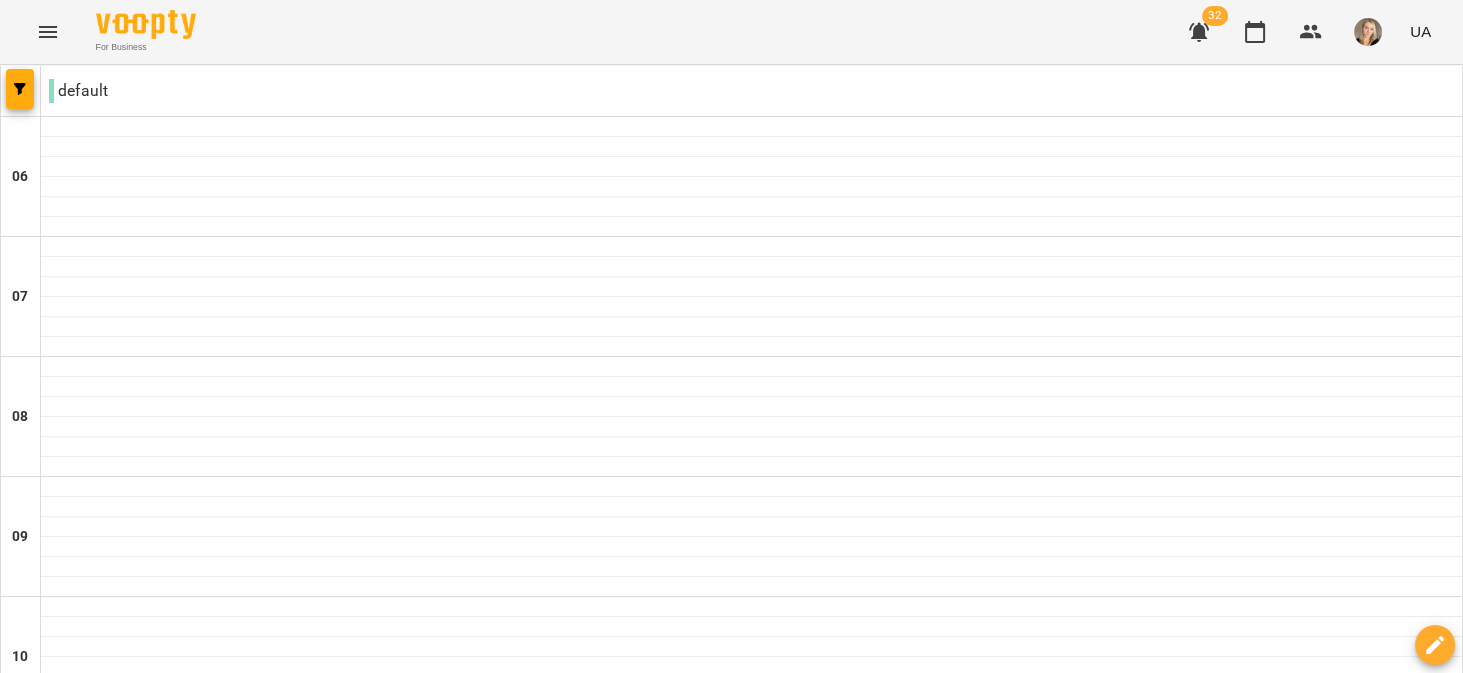 click at bounding box center (48, 32) 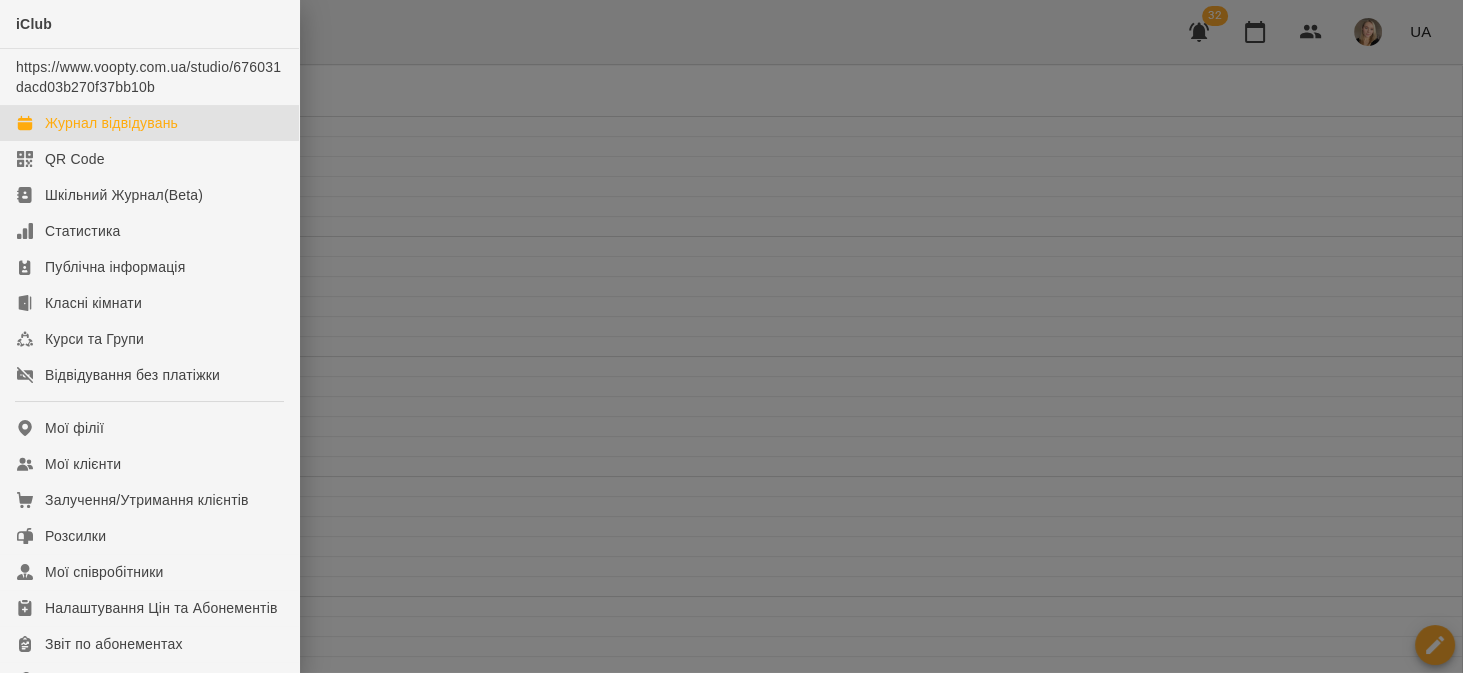 click at bounding box center (731, 336) 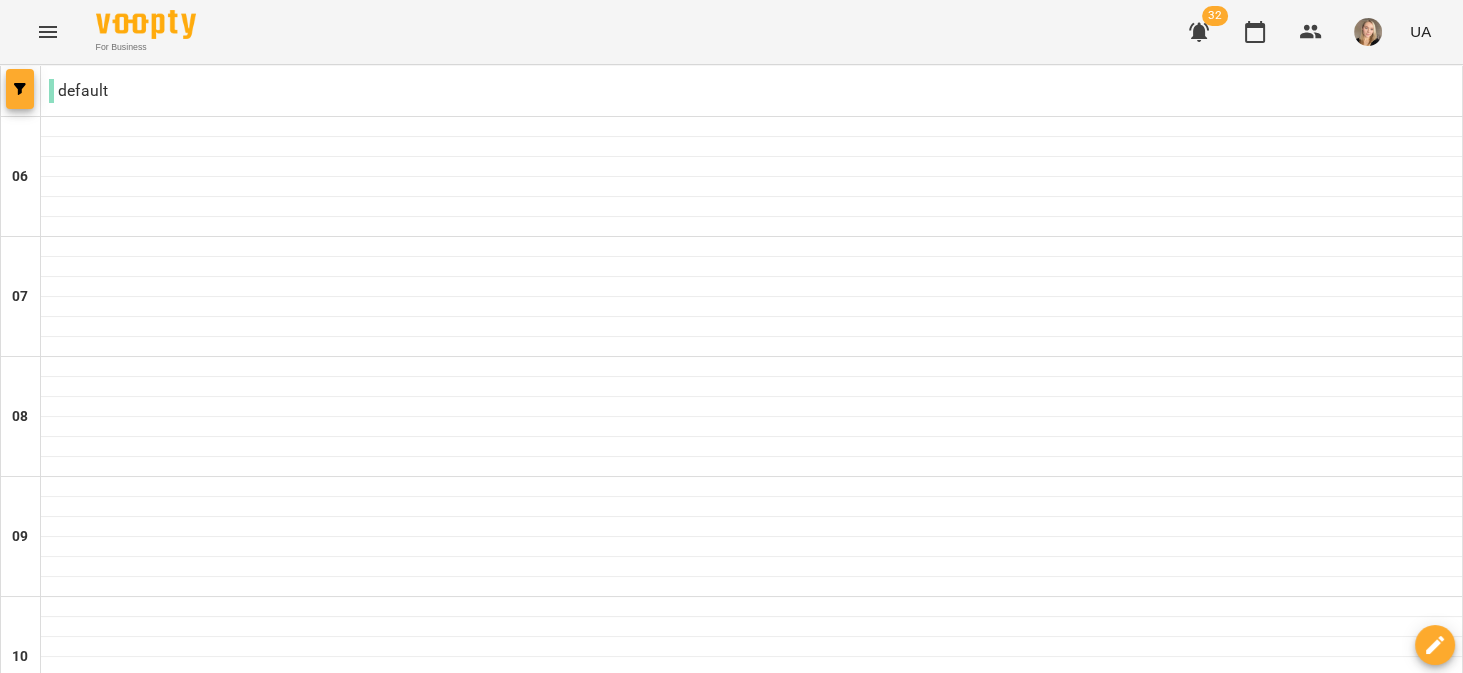 click 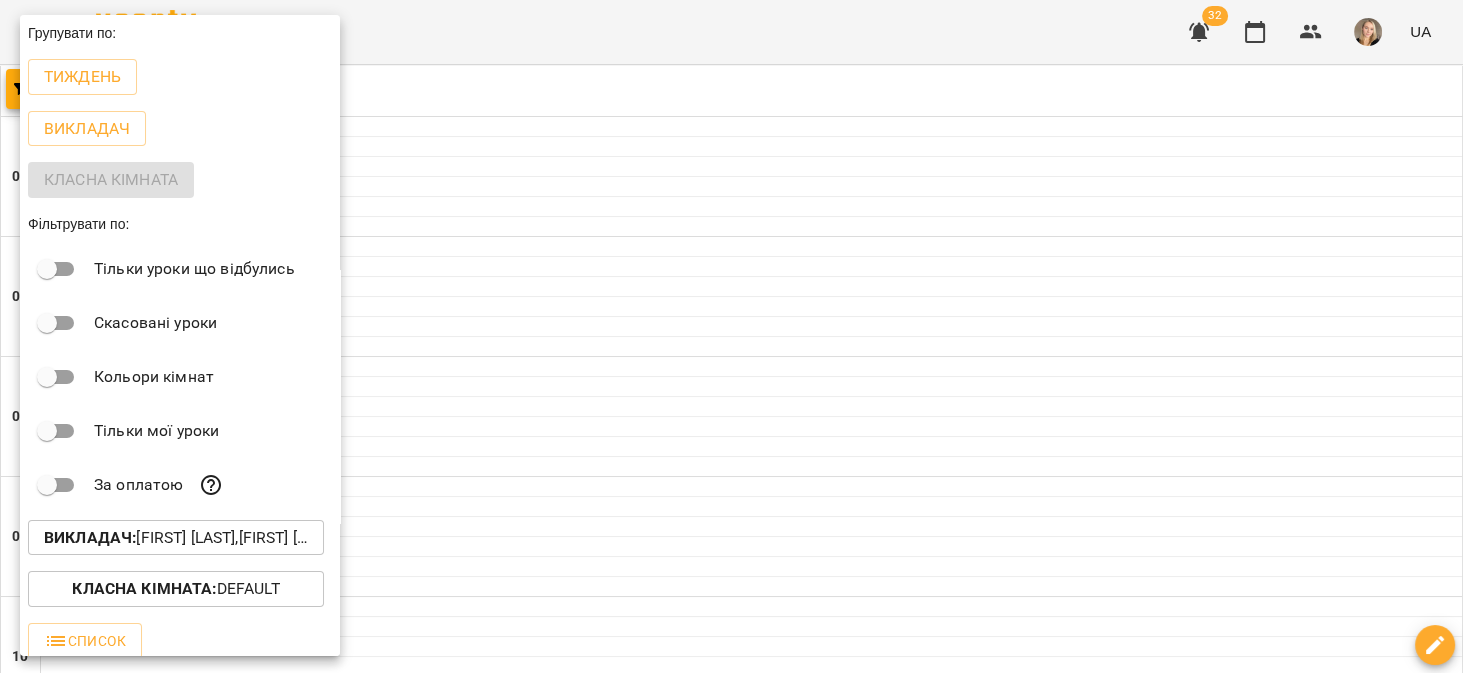 click on "Викладач :  [LAST] [FIRST] [PATRONYMIC],[LAST] [FIRST] [PATRONYMIC]" at bounding box center (176, 538) 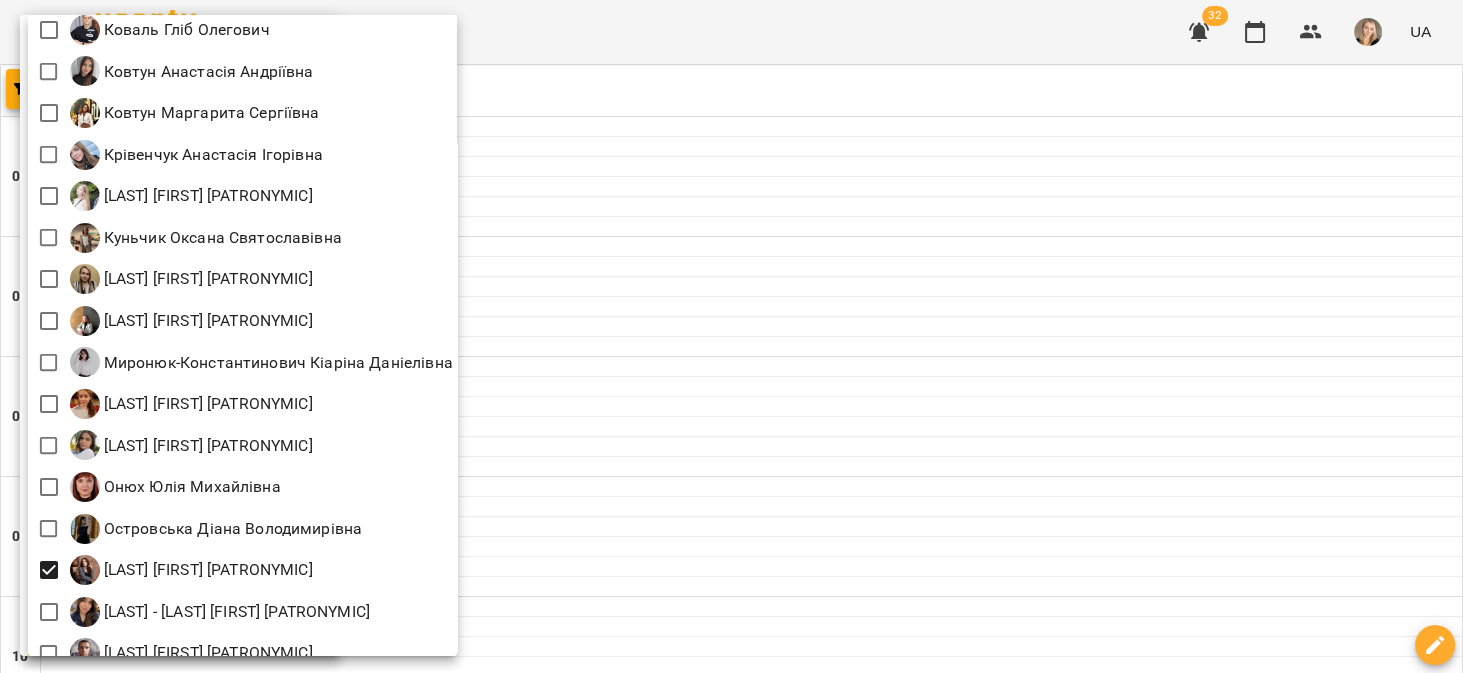 scroll, scrollTop: 444, scrollLeft: 0, axis: vertical 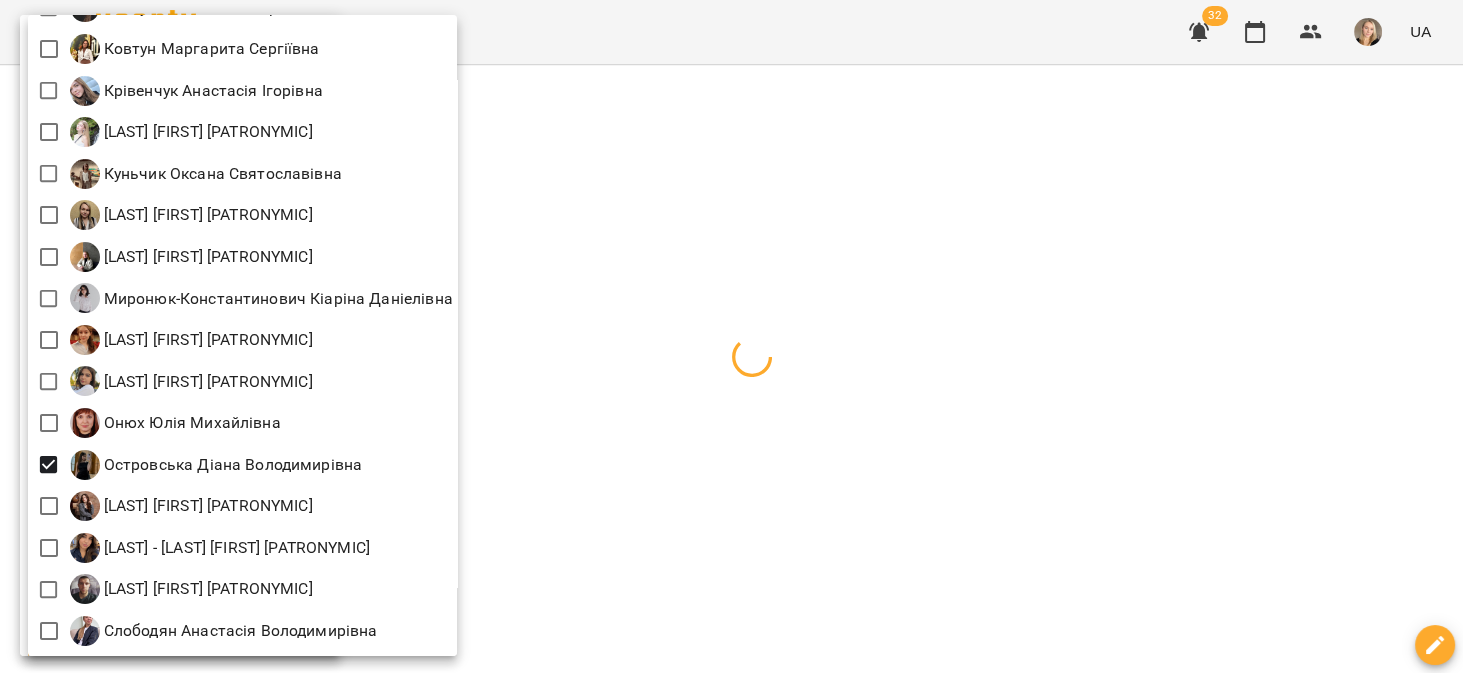click at bounding box center [731, 336] 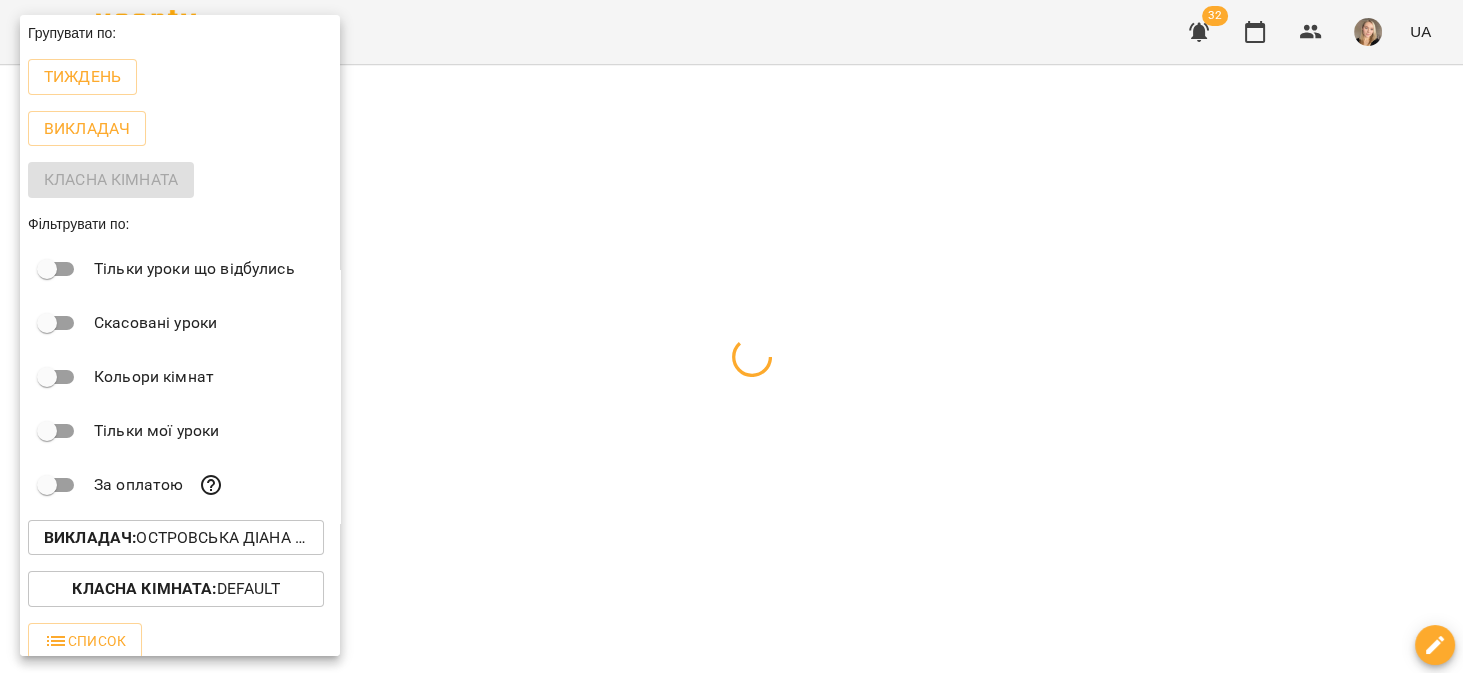 click at bounding box center (731, 336) 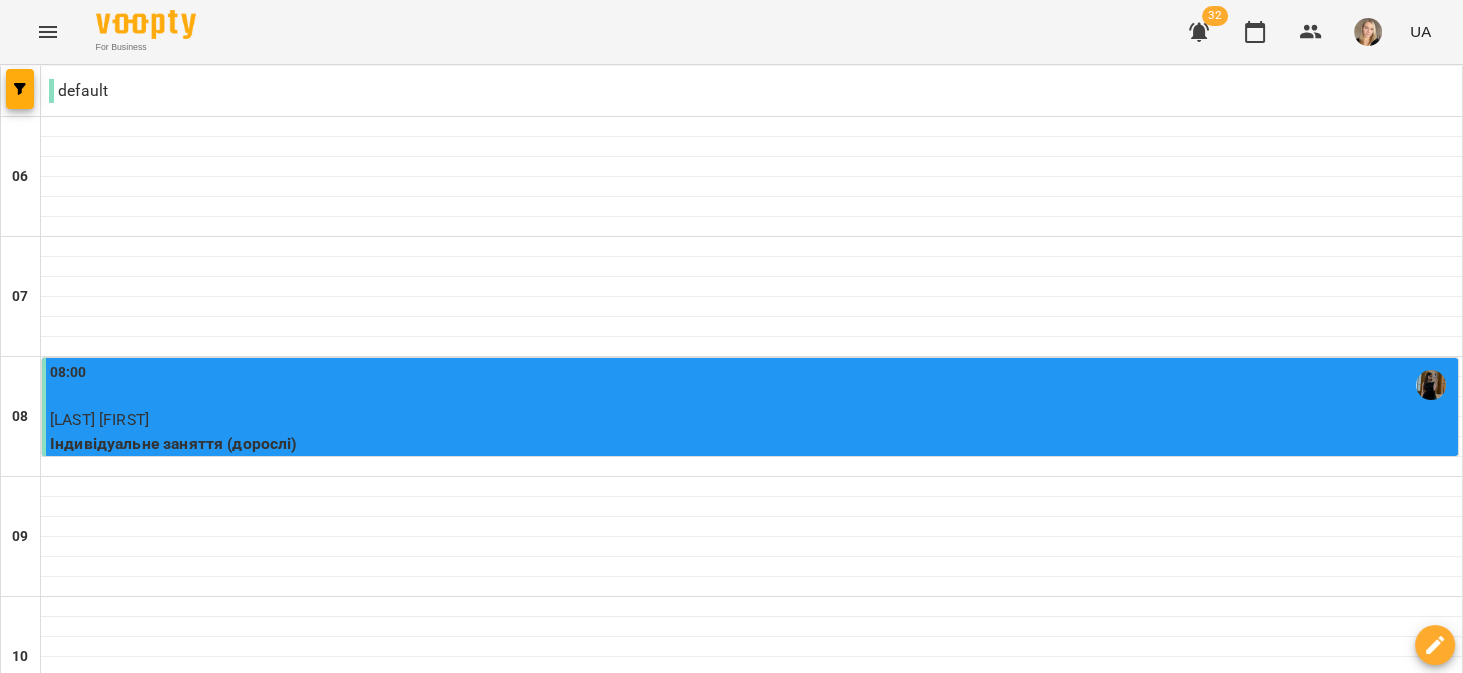 click on "вт" at bounding box center [418, 2183] 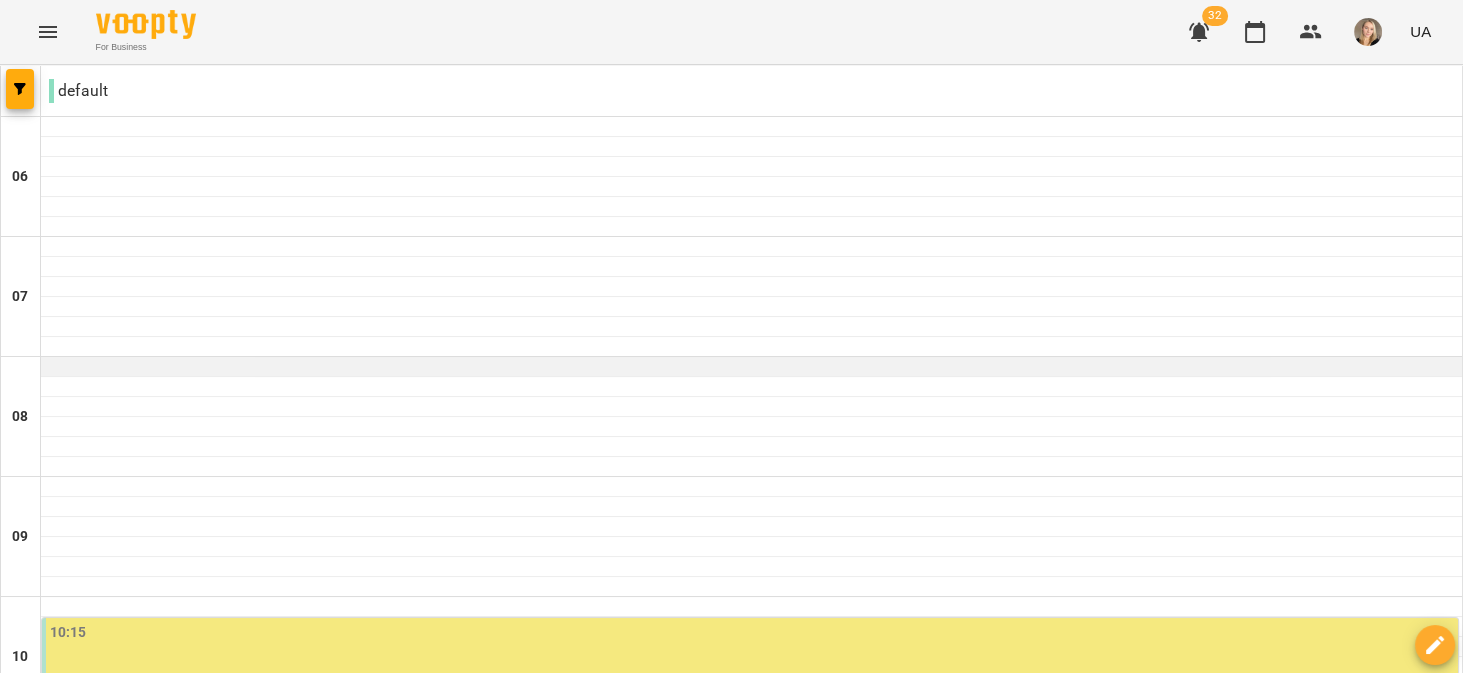 scroll, scrollTop: 508, scrollLeft: 0, axis: vertical 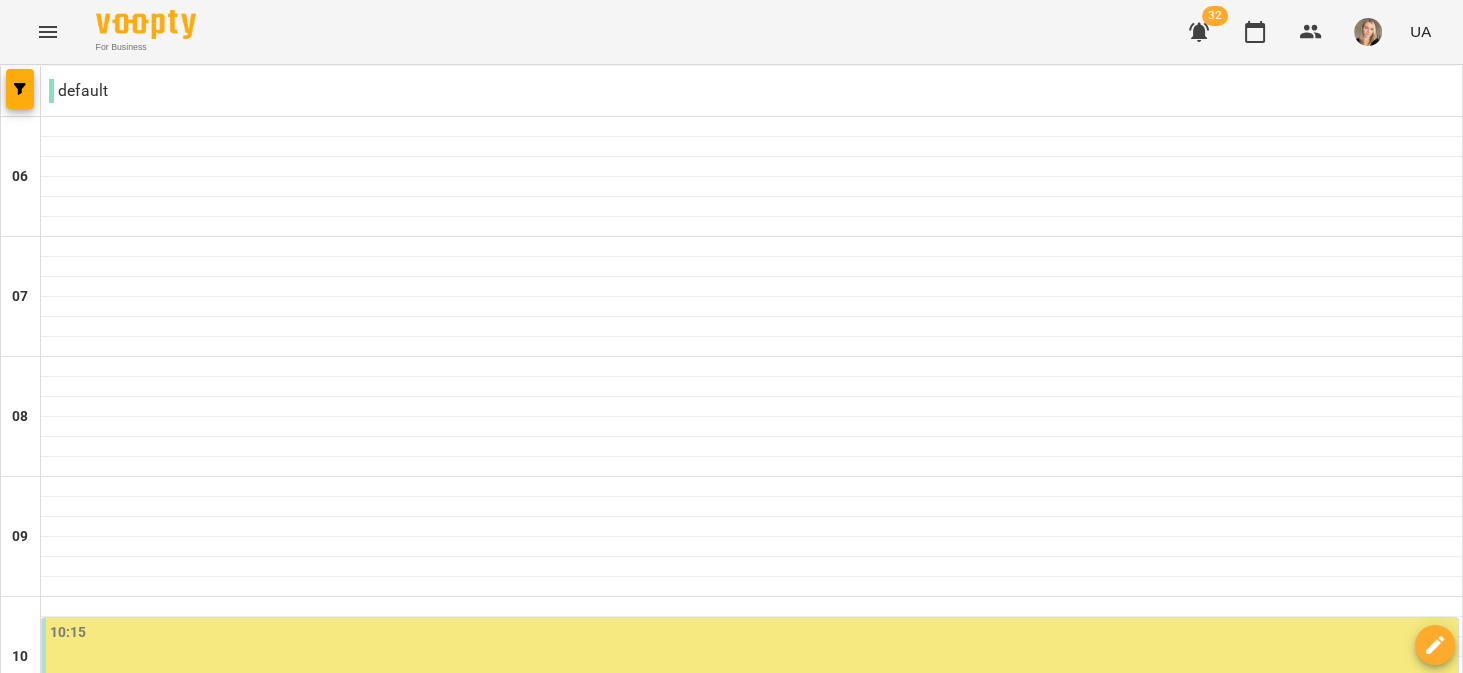 click at bounding box center (751, 847) 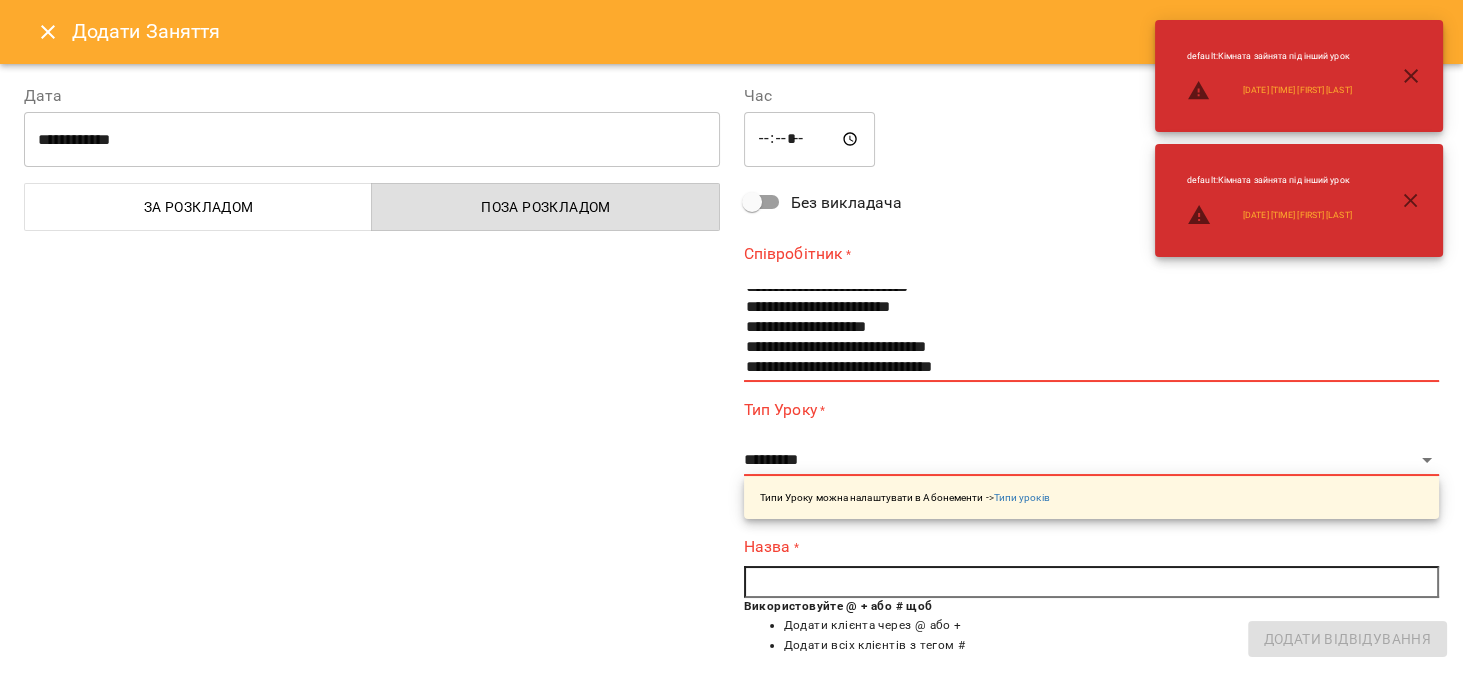 scroll, scrollTop: 380, scrollLeft: 0, axis: vertical 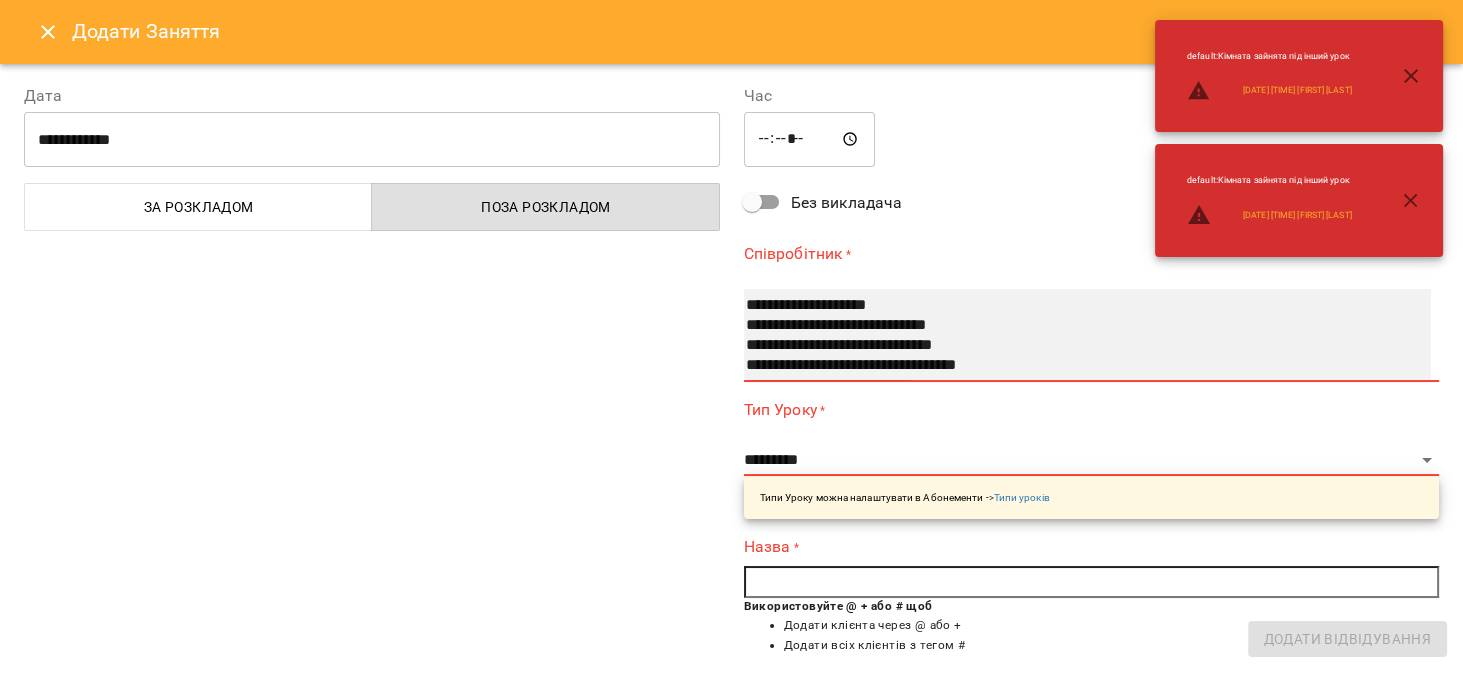 select on "**********" 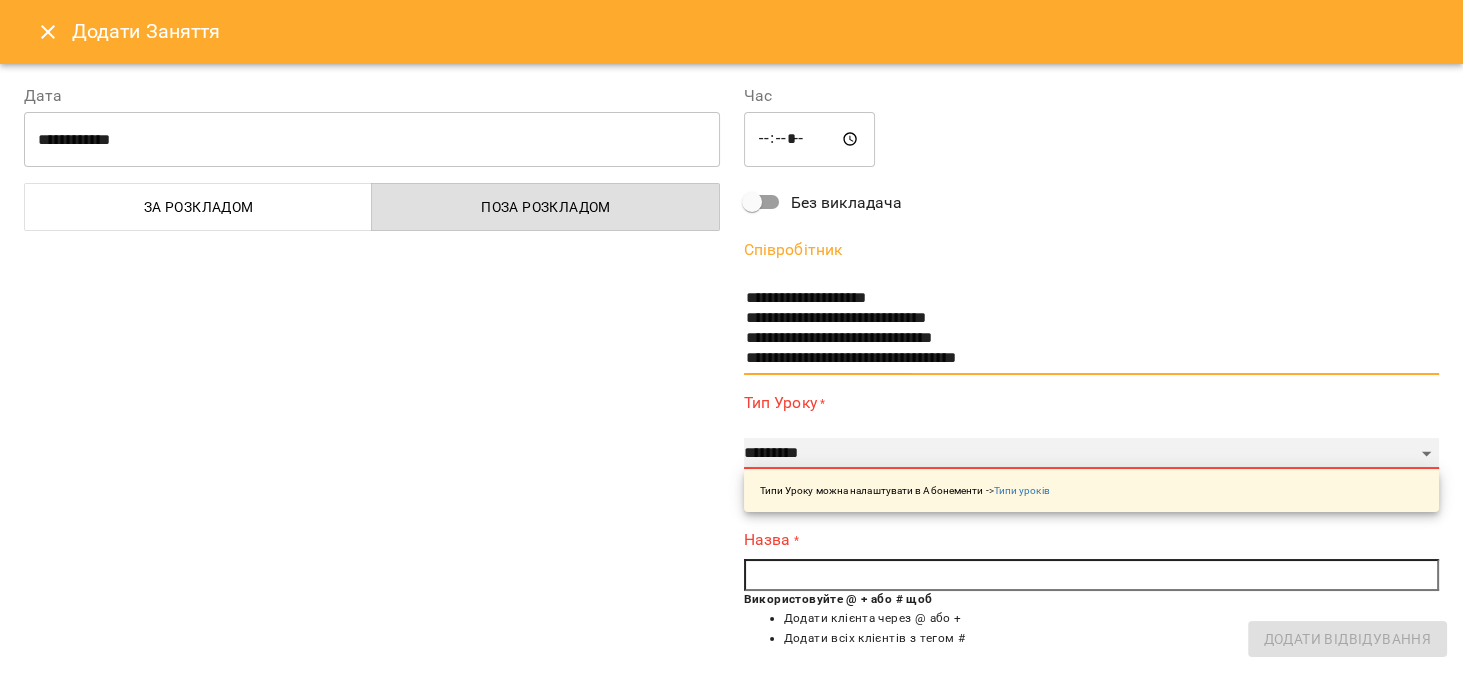 click on "**********" at bounding box center [1092, 454] 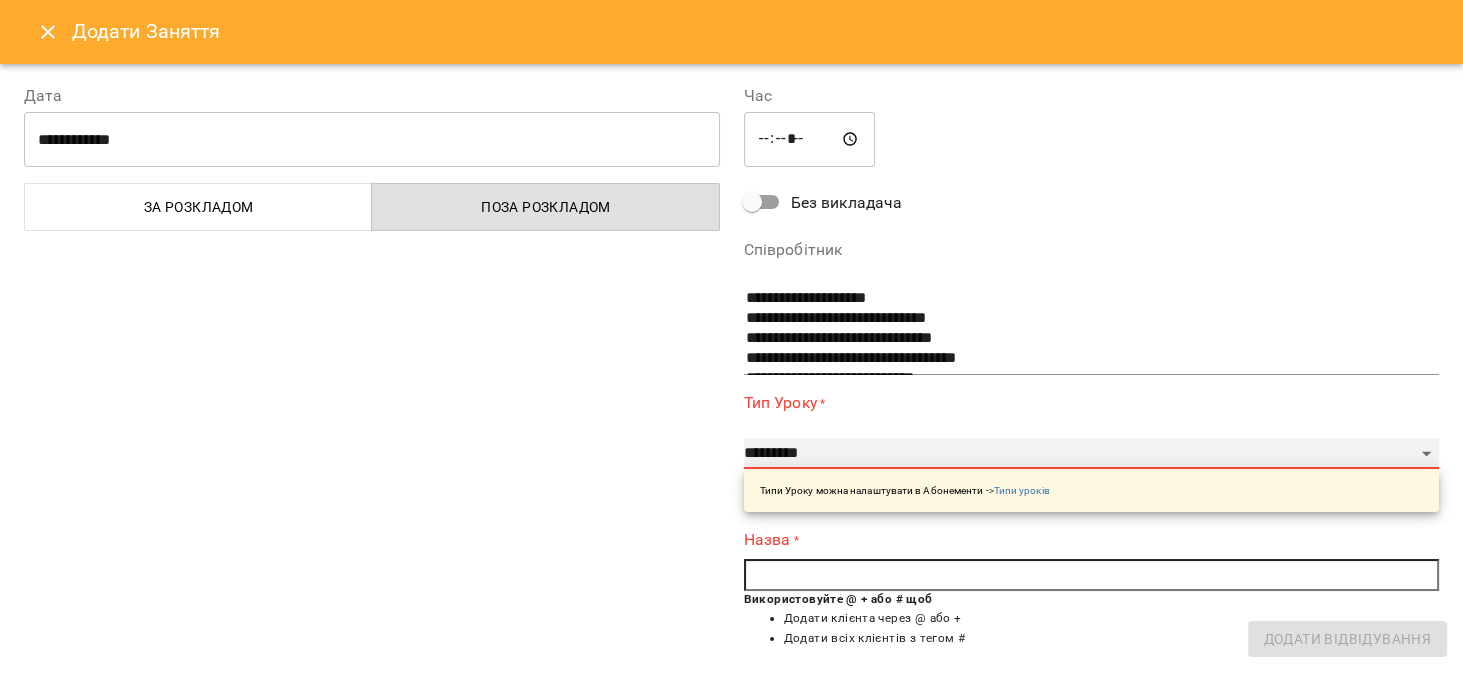 select on "**********" 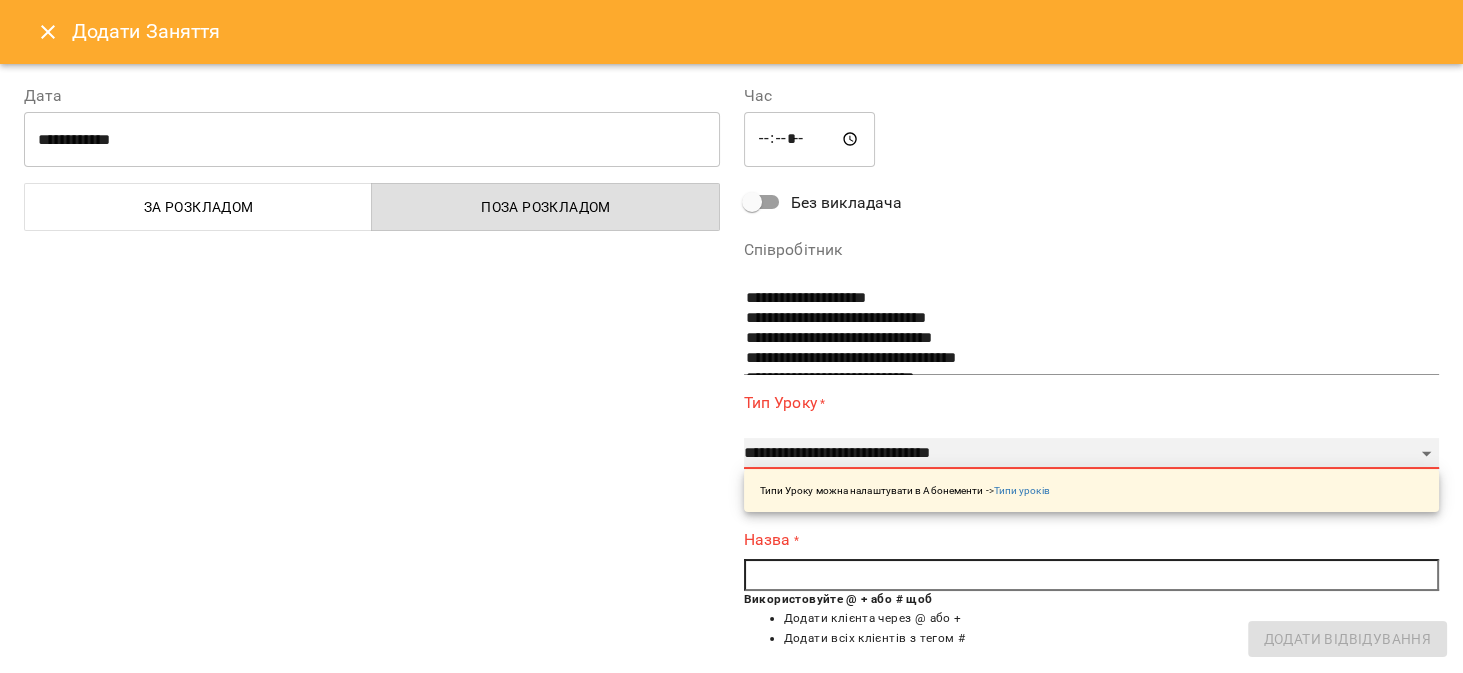 click on "**********" at bounding box center [1092, 454] 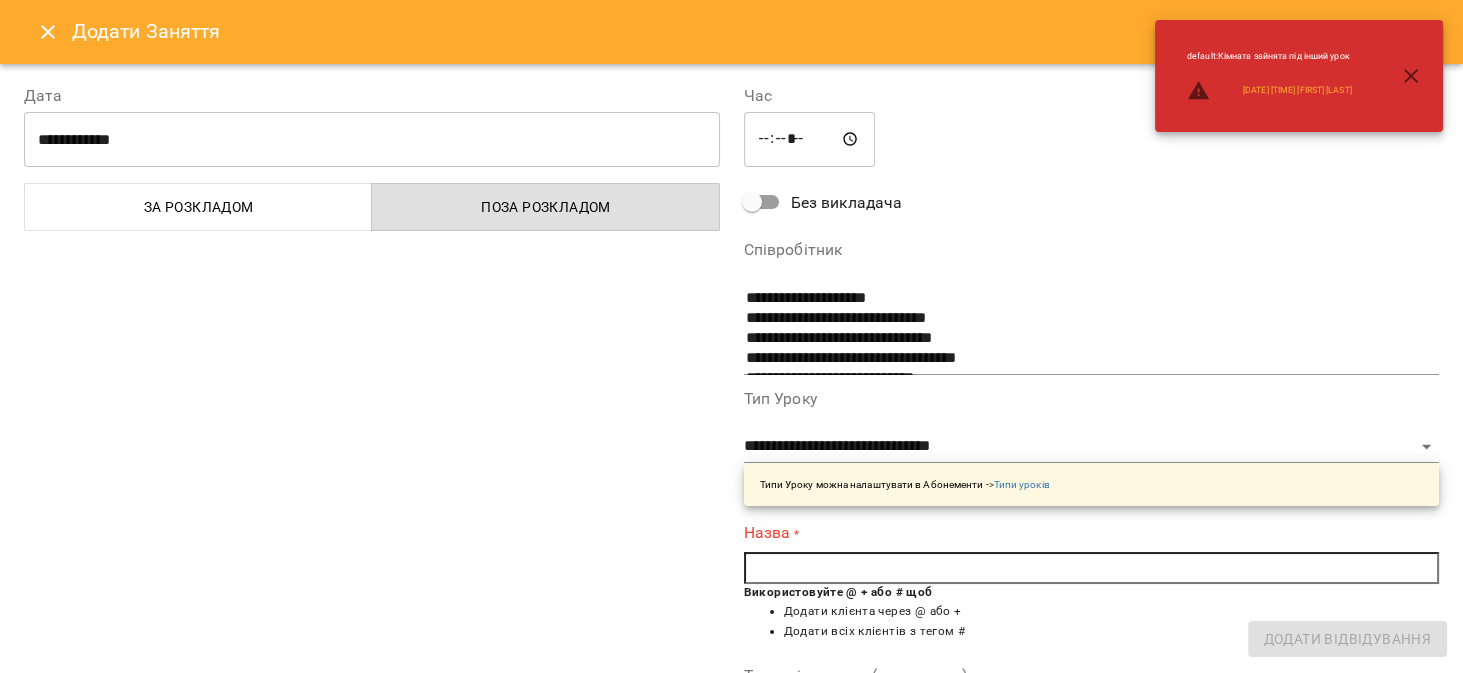 click at bounding box center (1092, 568) 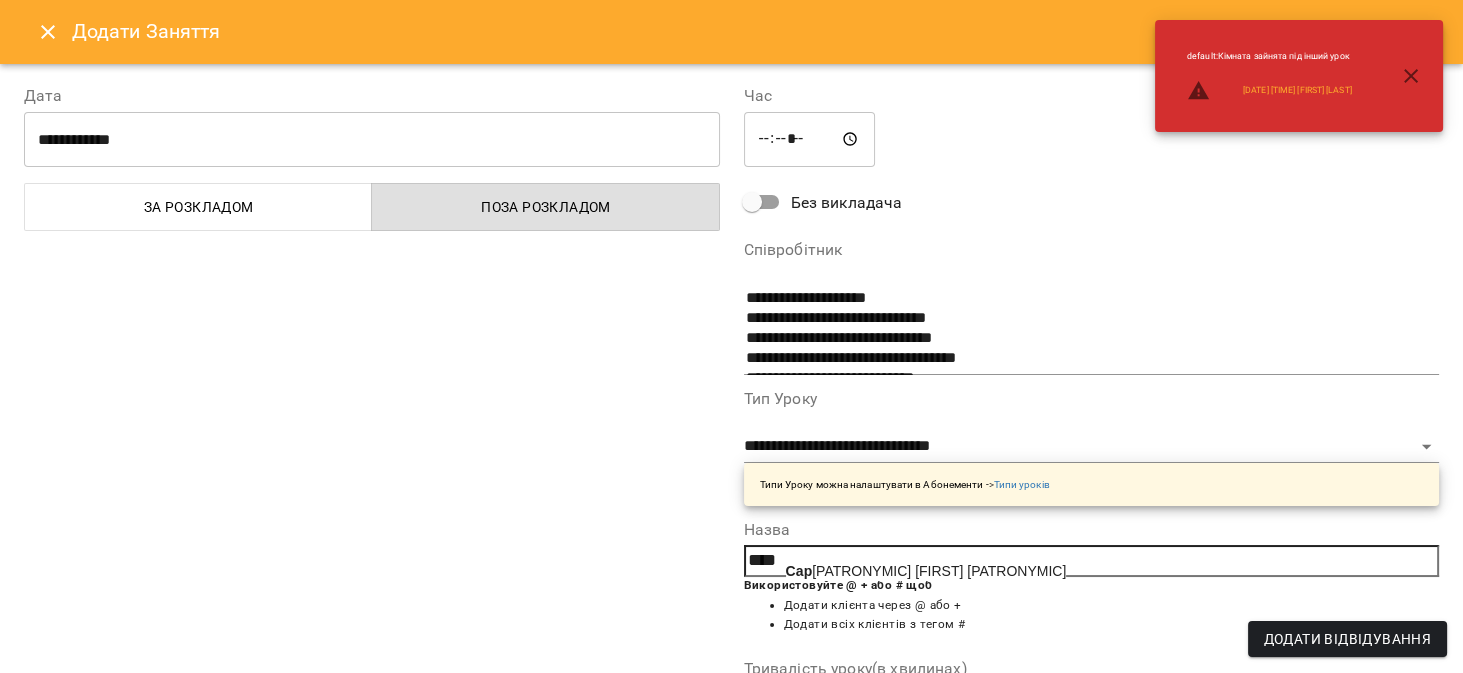 click on "[LAST] [FIRST] [PATRONYMIC]" at bounding box center (926, 571) 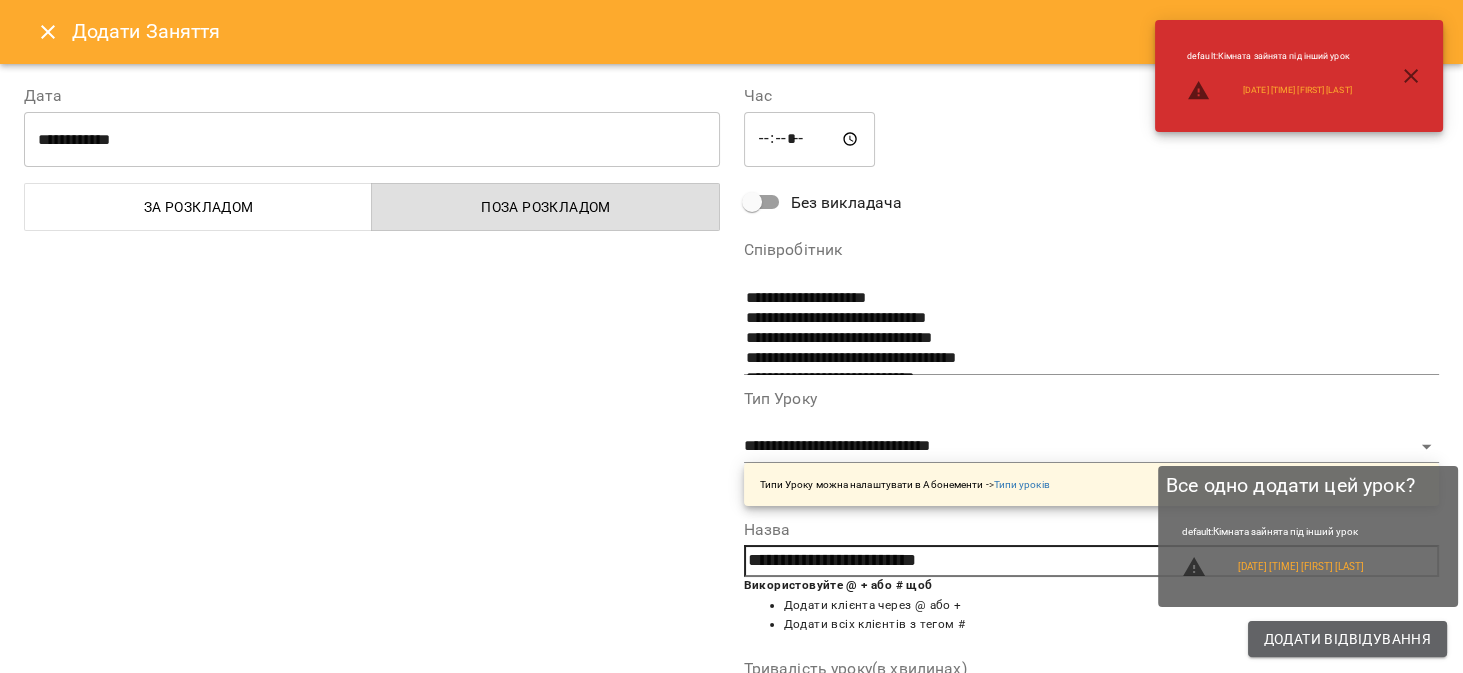 click on "Додати Відвідування" at bounding box center (1347, 639) 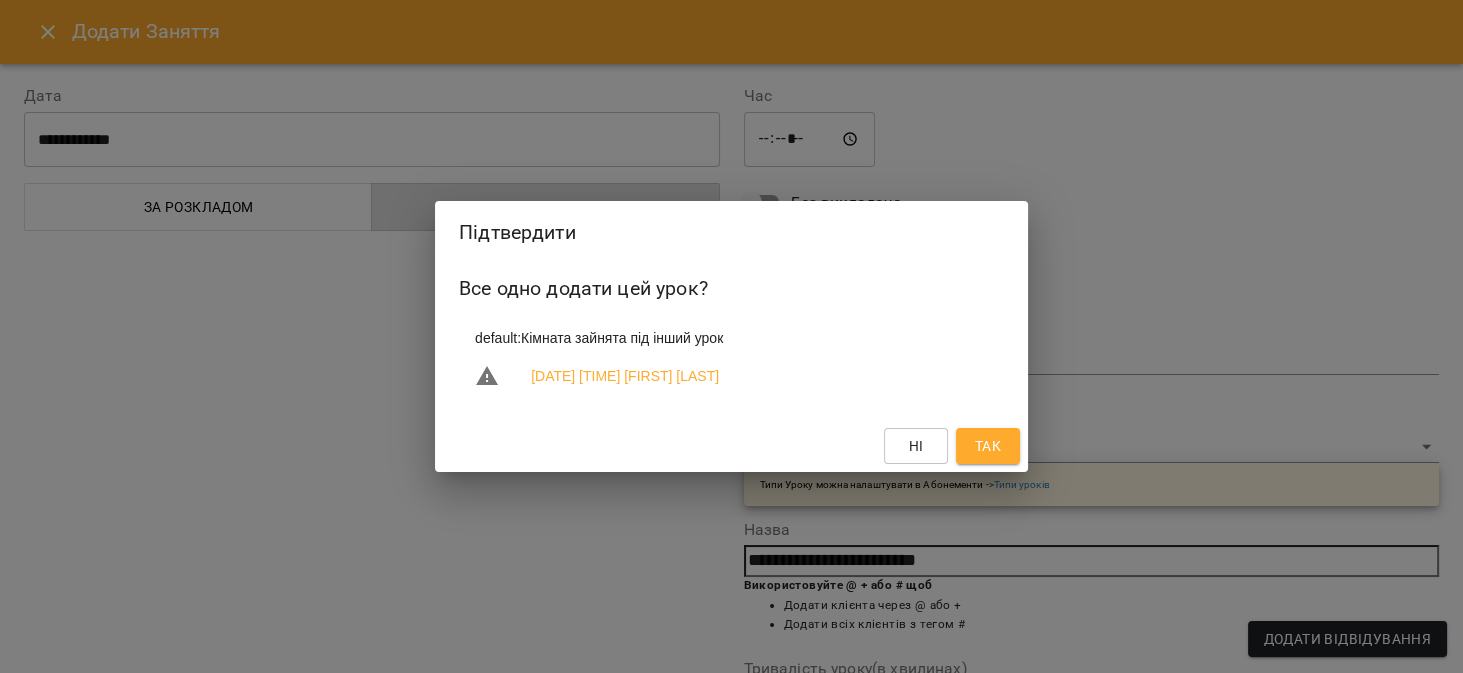 click on "Так" at bounding box center (988, 446) 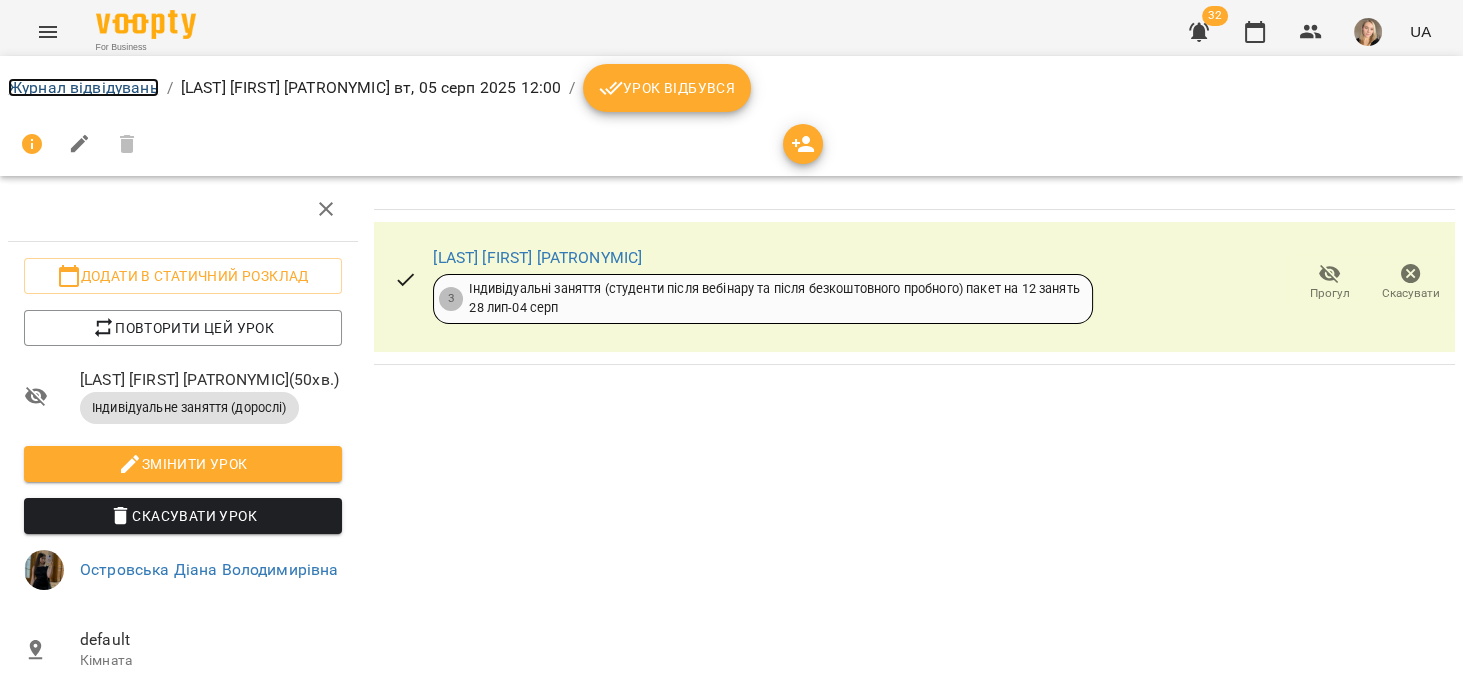 click on "Журнал відвідувань" at bounding box center (83, 87) 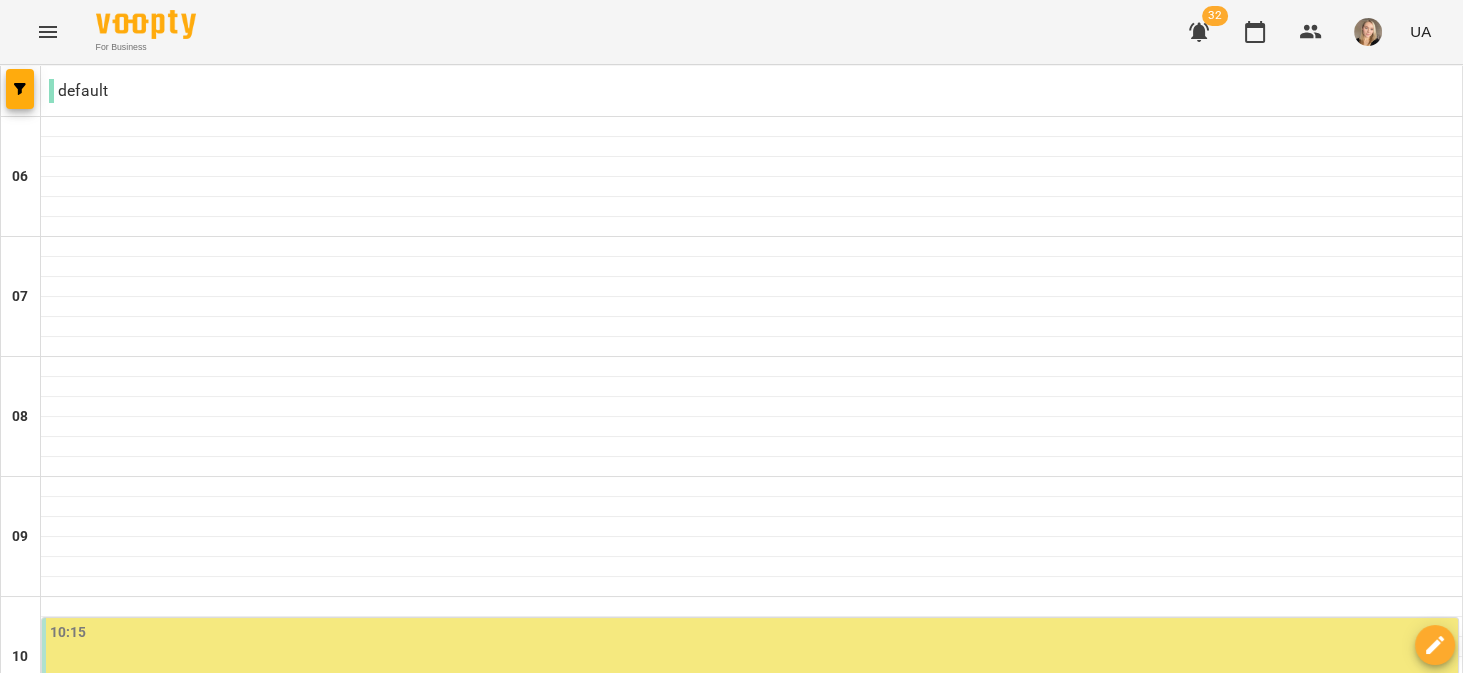 scroll, scrollTop: 634, scrollLeft: 0, axis: vertical 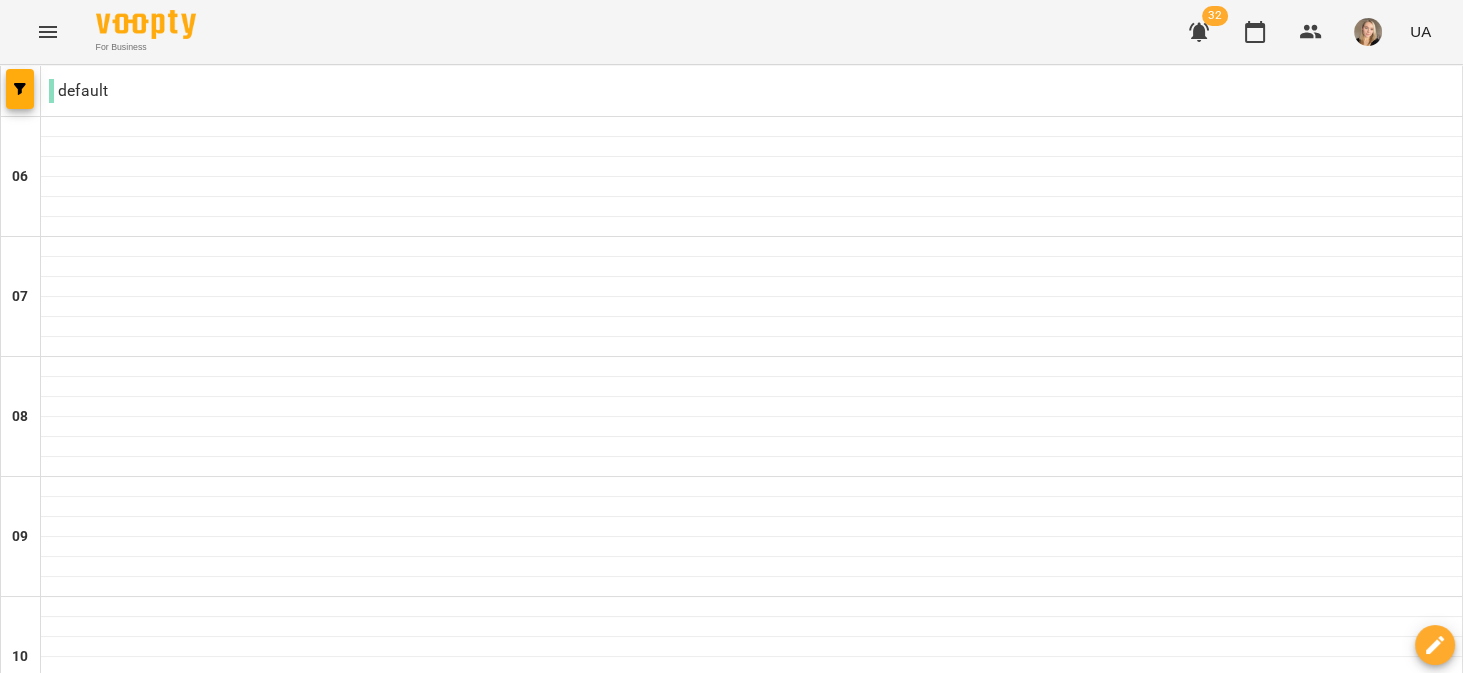 click at bounding box center (751, 847) 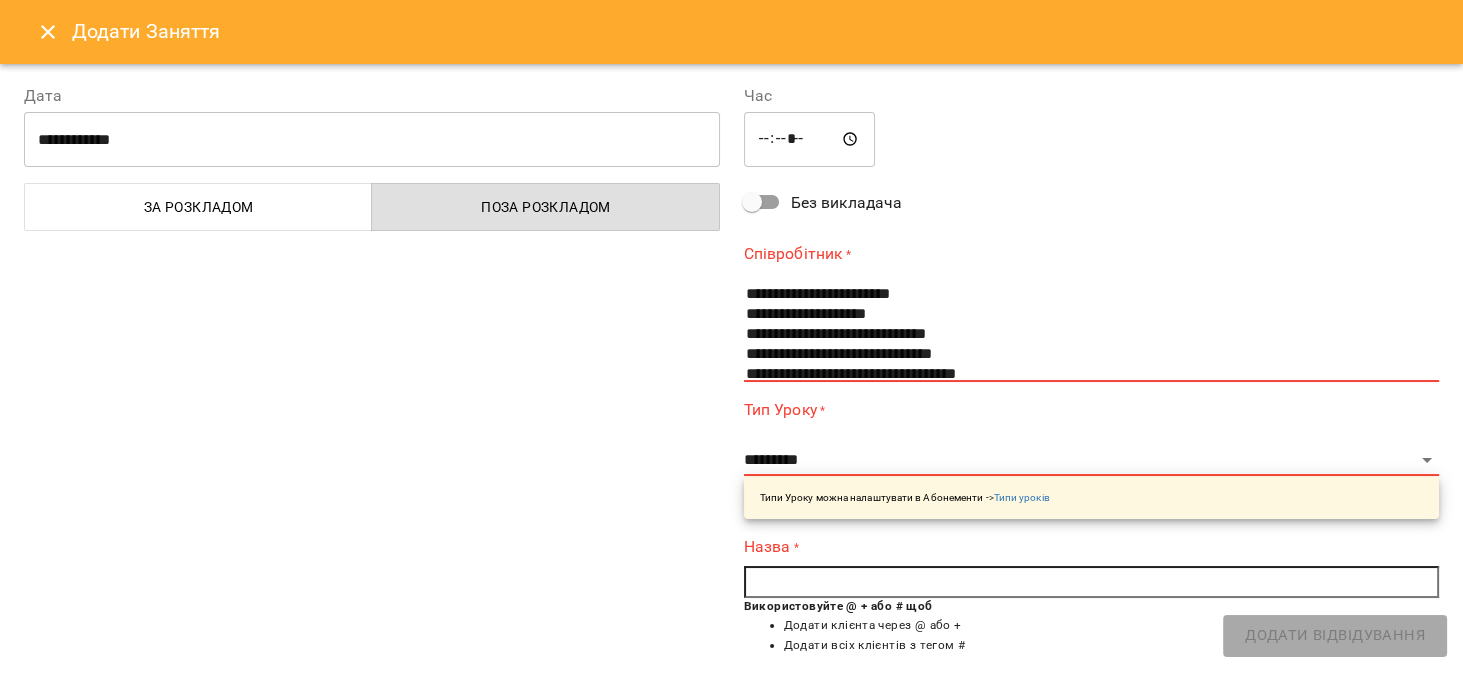 scroll, scrollTop: 380, scrollLeft: 0, axis: vertical 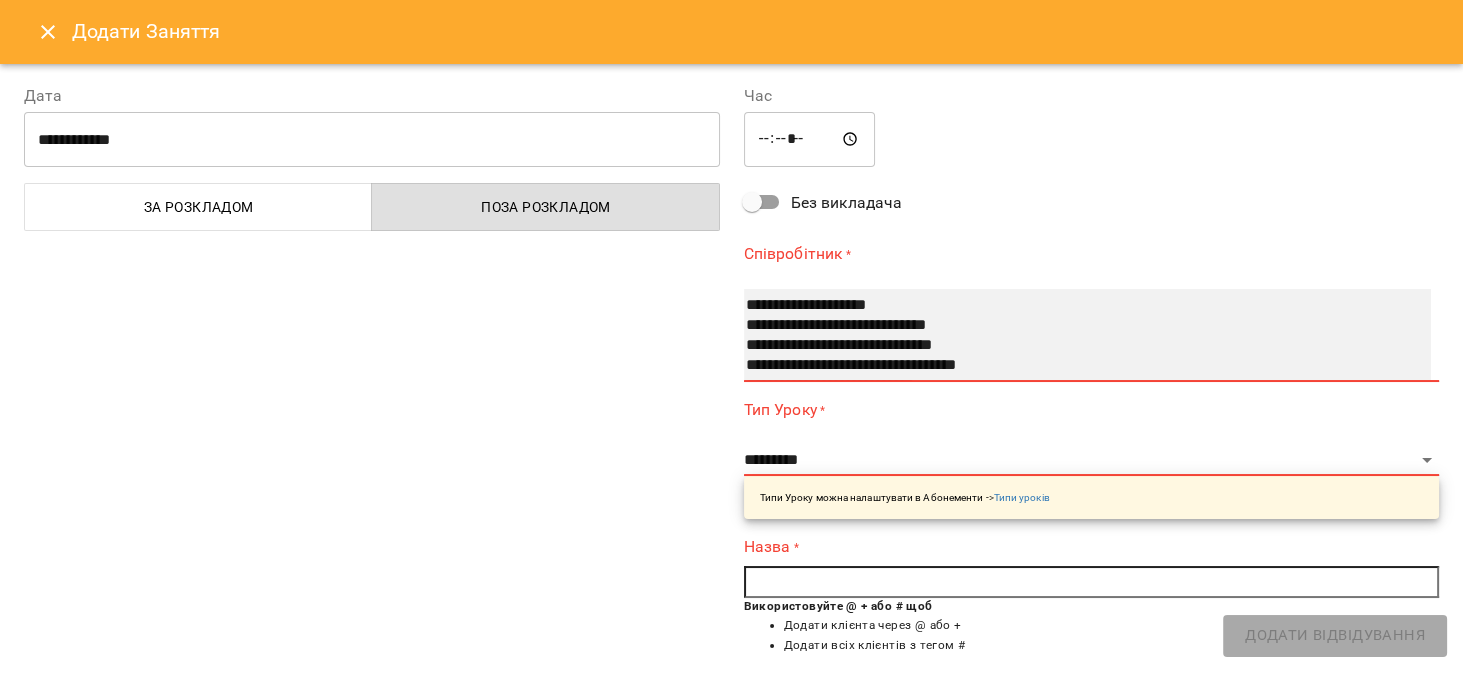 select on "**********" 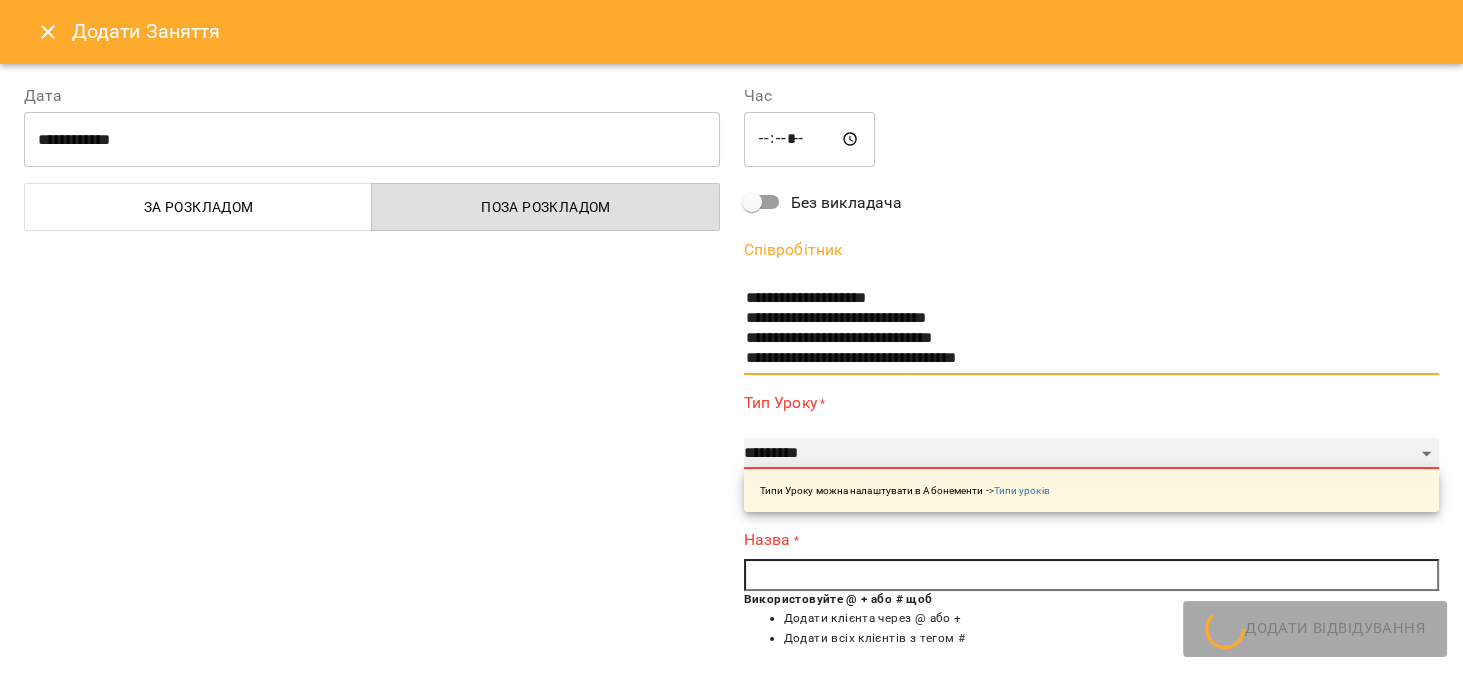 click on "**********" at bounding box center (1092, 454) 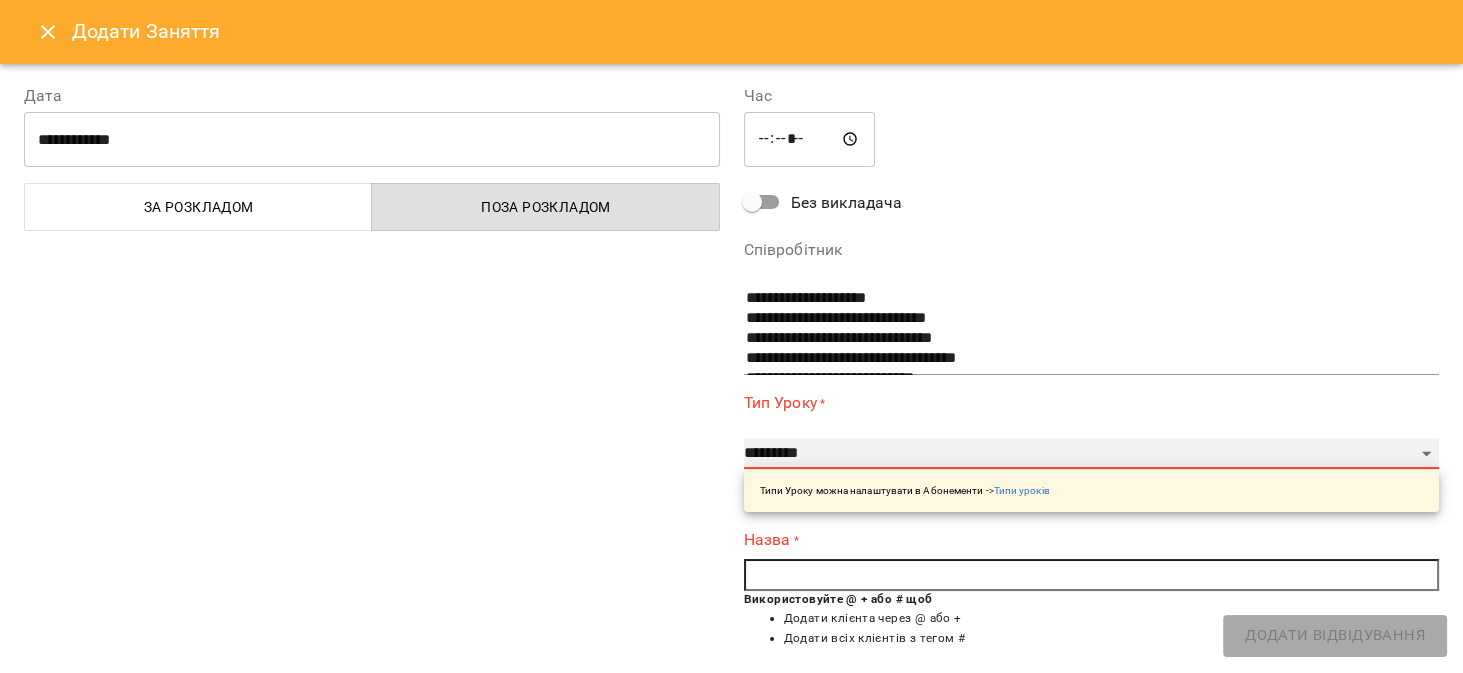 select on "**********" 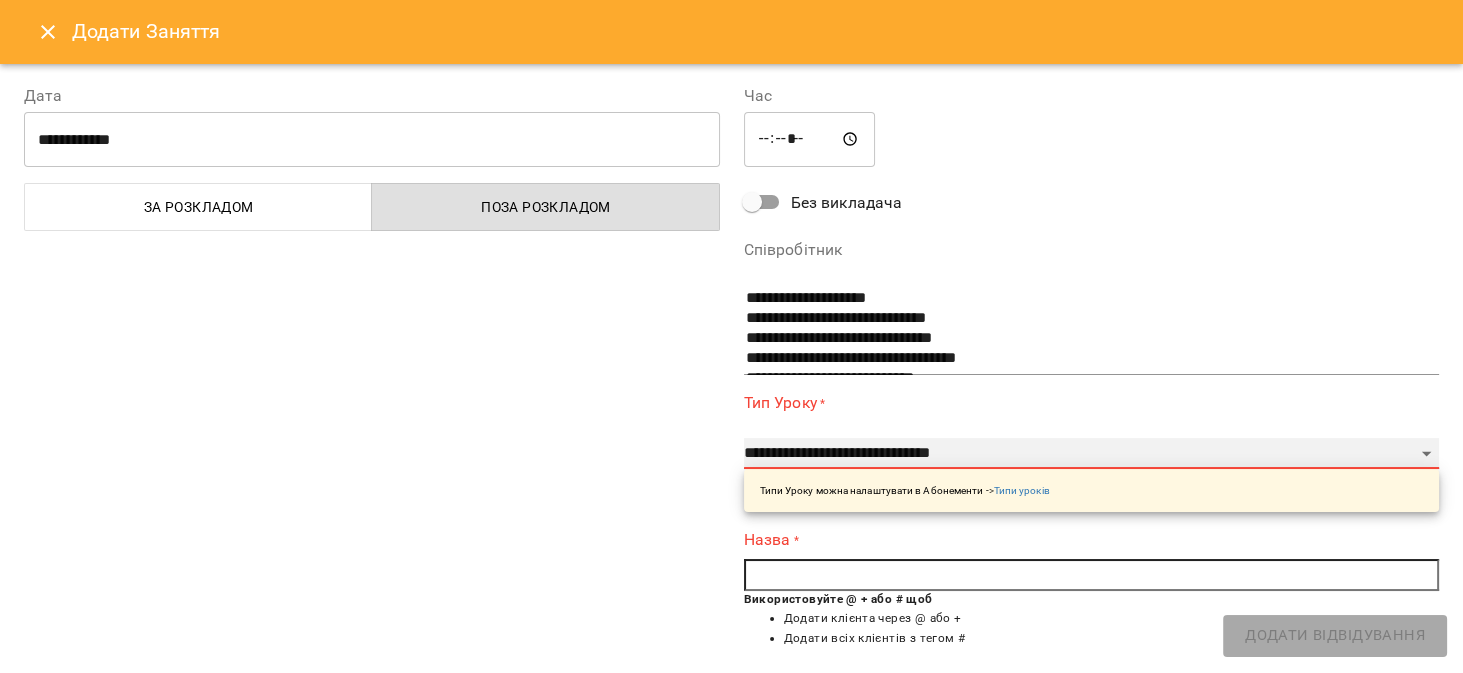click on "**********" at bounding box center [1092, 454] 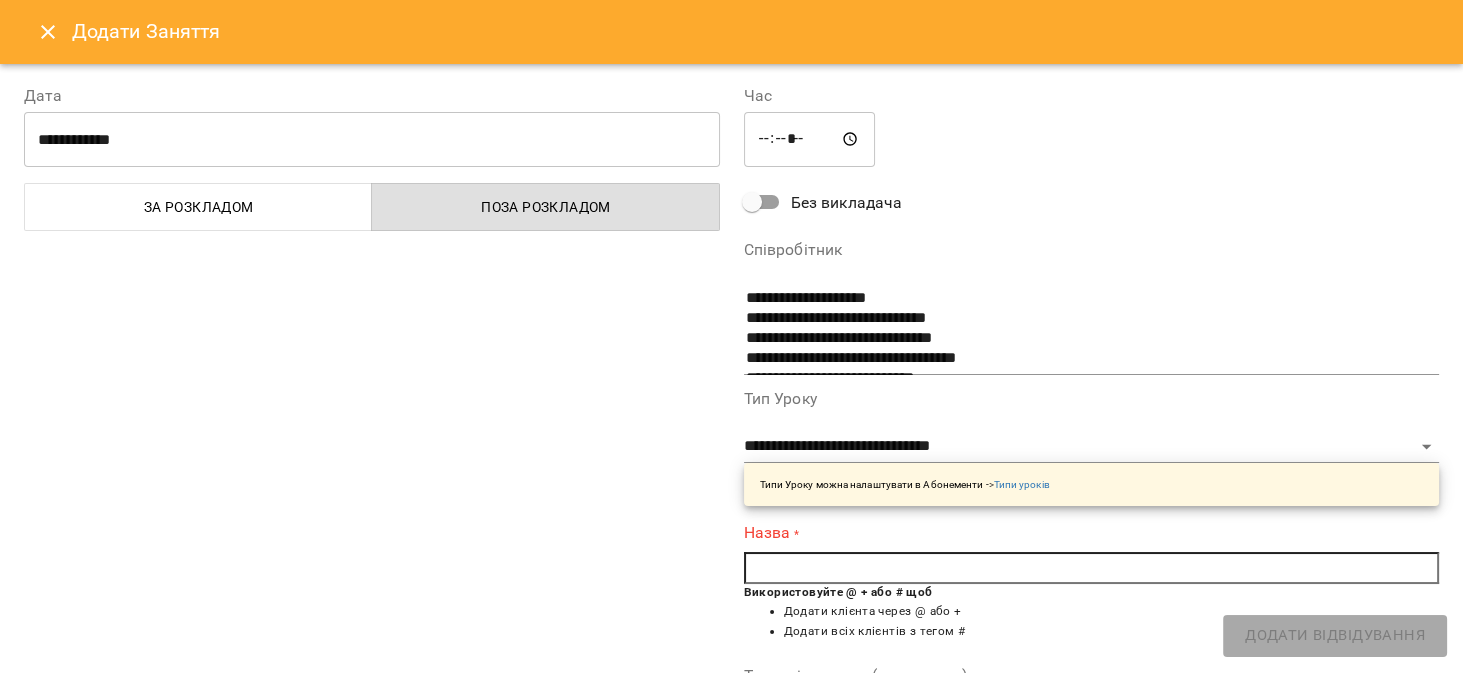 click on "Назва   *   Використовуйте @ + або # щоб Додати клієнта через @ або + Додати всіх клієнтів з тегом #" at bounding box center [1092, 587] 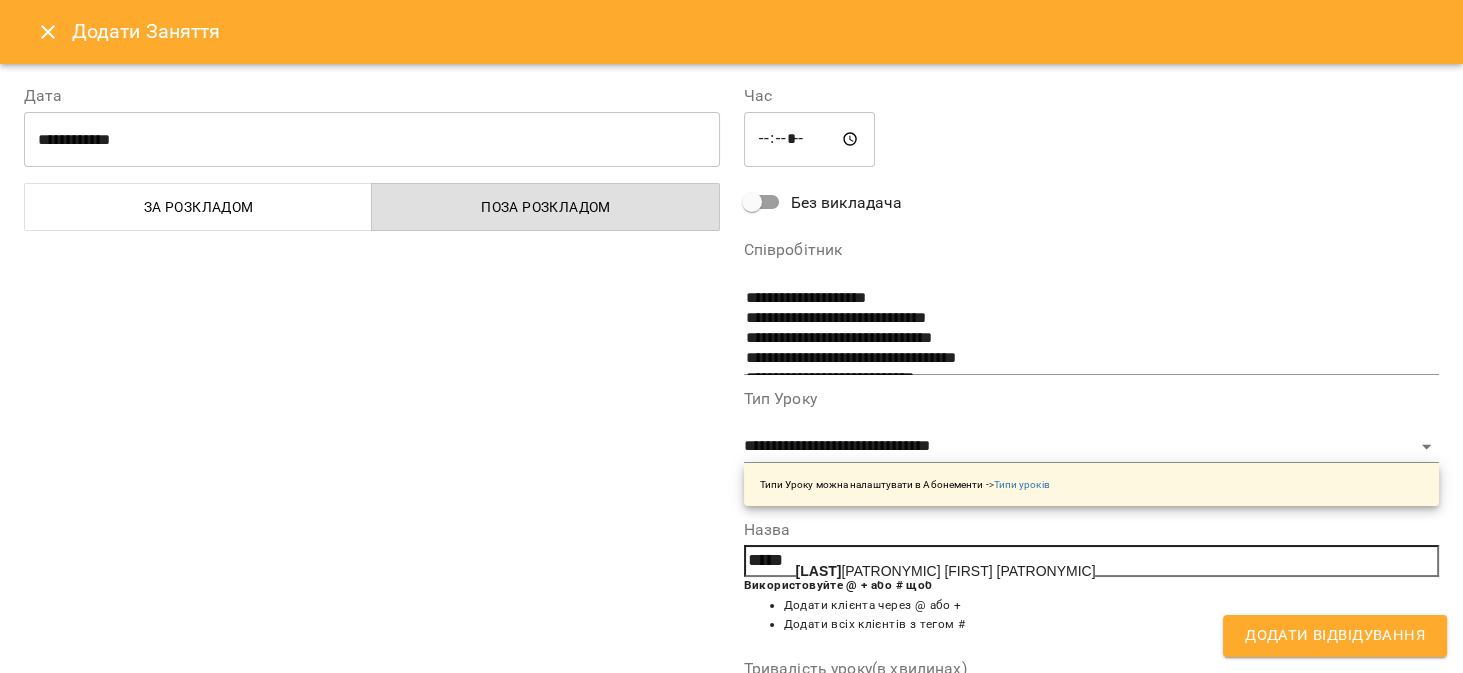 drag, startPoint x: 865, startPoint y: 569, endPoint x: 852, endPoint y: 578, distance: 15.811388 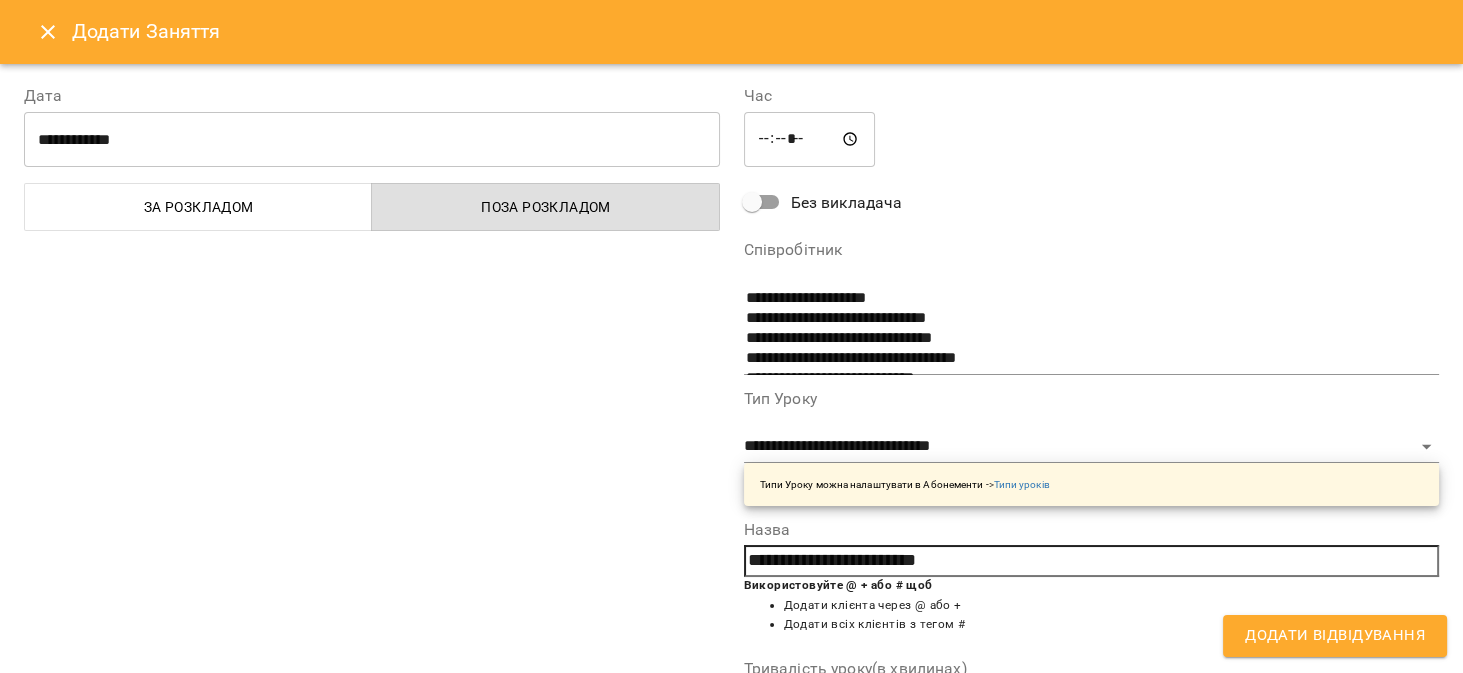 click on "Додати Відвідування" at bounding box center [1335, 636] 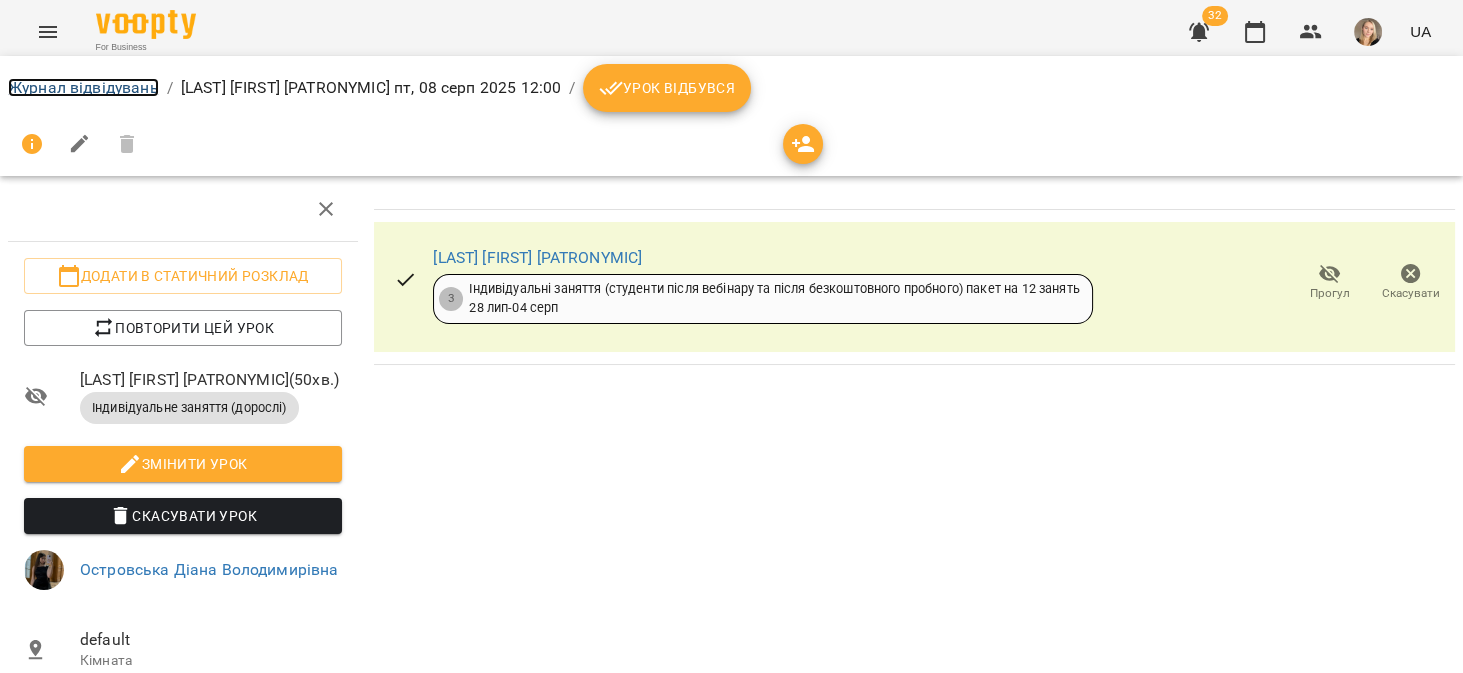 click on "Журнал відвідувань" at bounding box center [83, 87] 